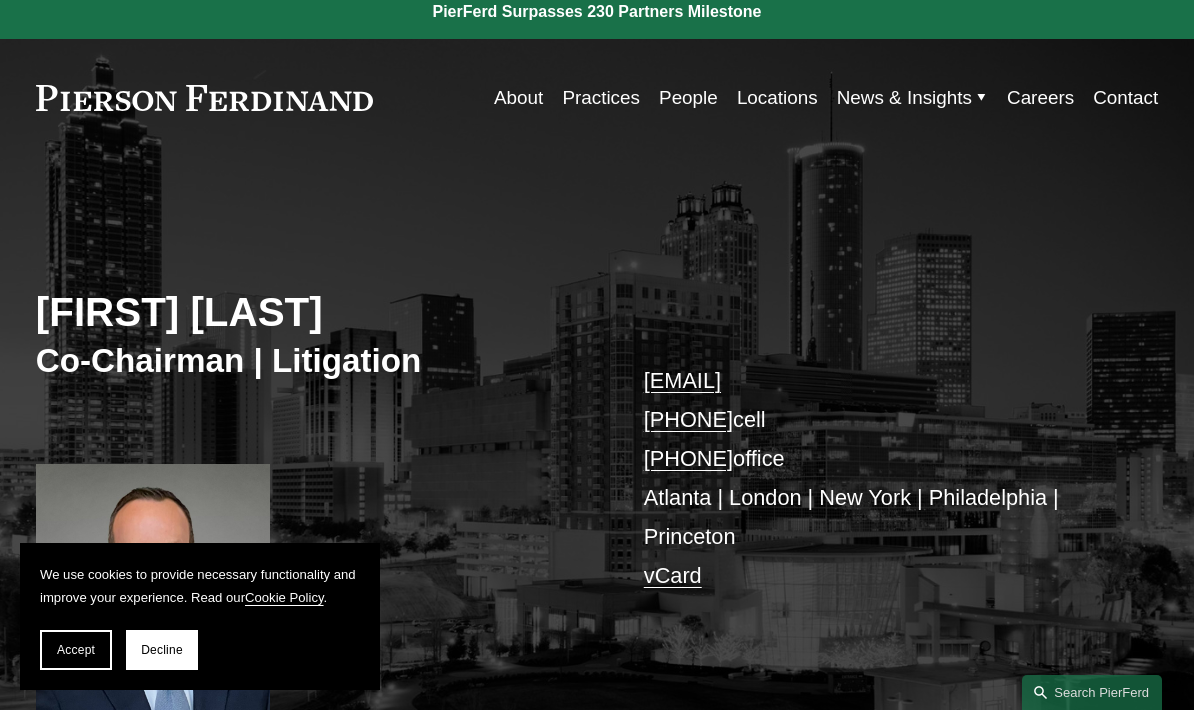 scroll, scrollTop: 0, scrollLeft: 0, axis: both 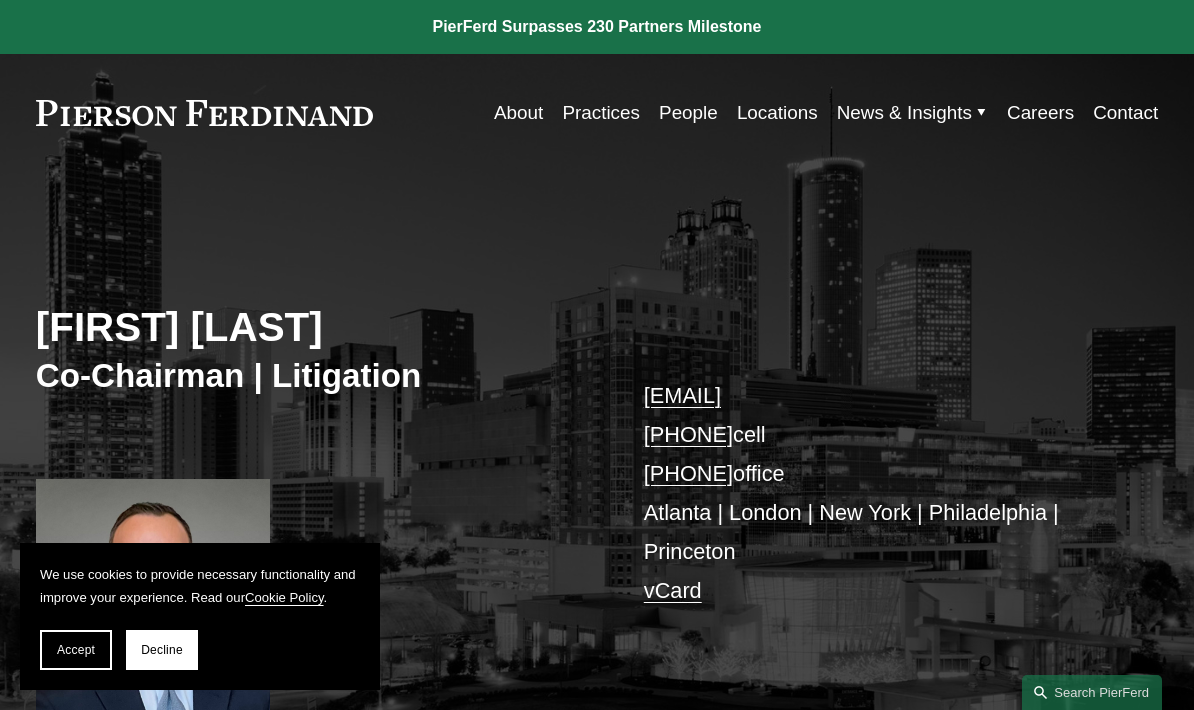 click on "About" at bounding box center [518, 113] 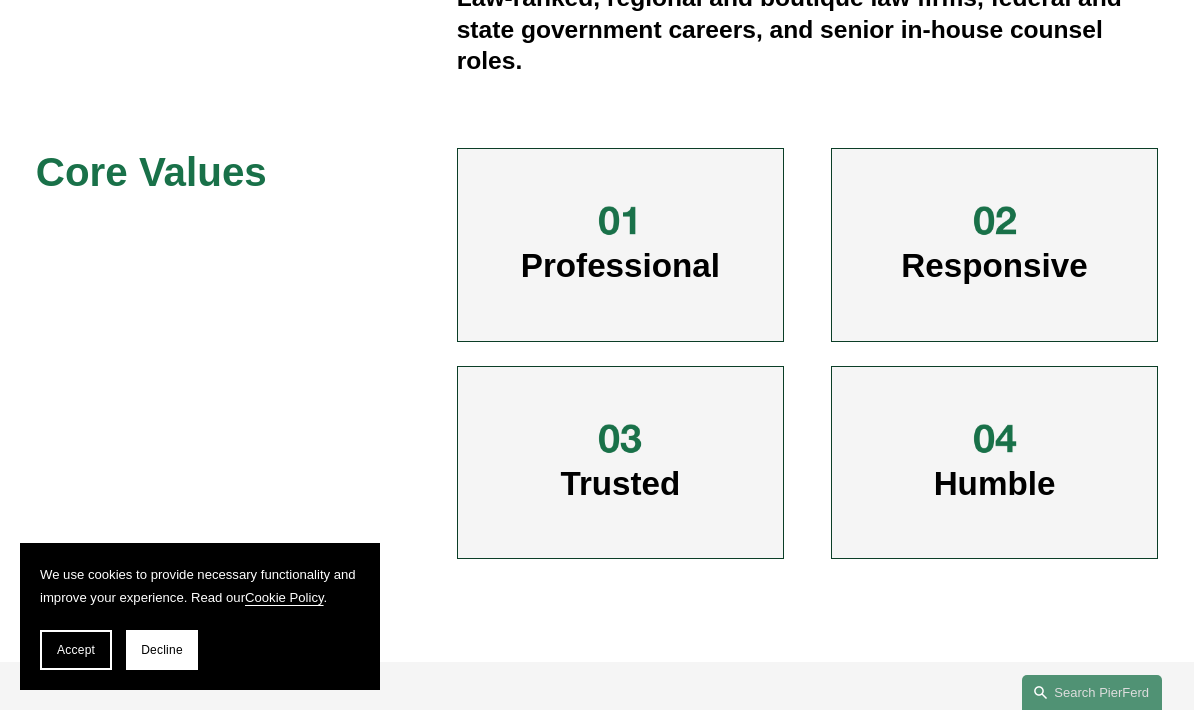 scroll, scrollTop: 793, scrollLeft: 0, axis: vertical 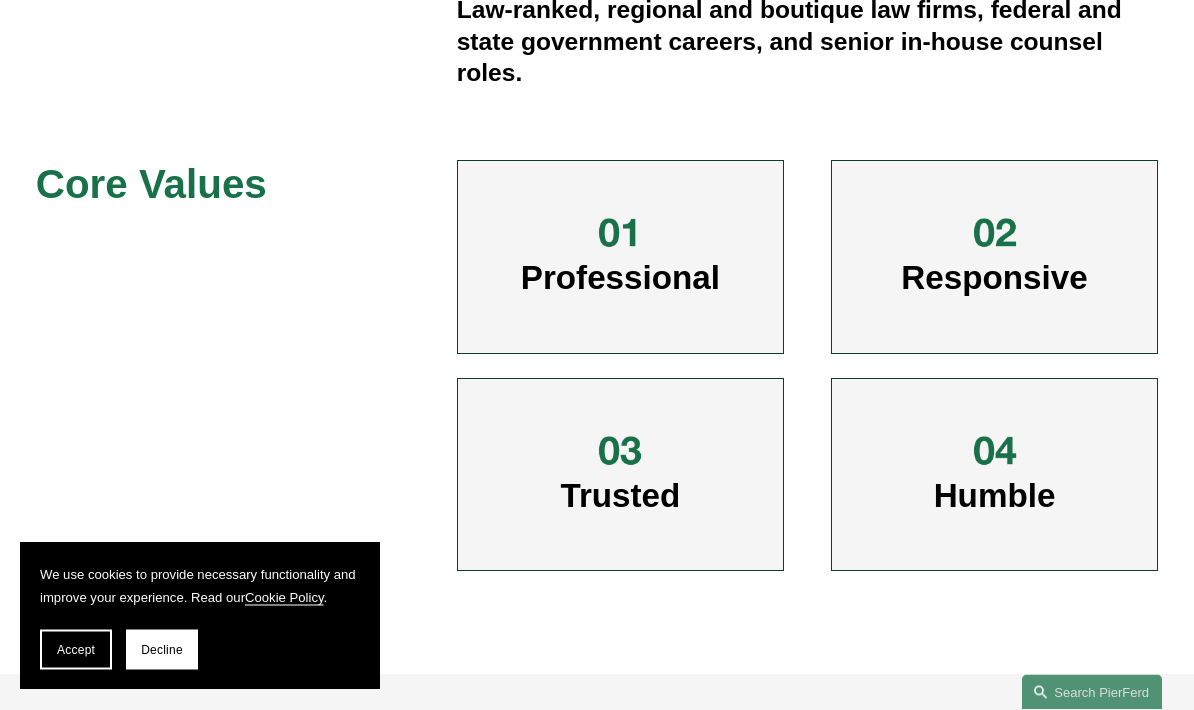 click on "Professional" at bounding box center (620, 258) 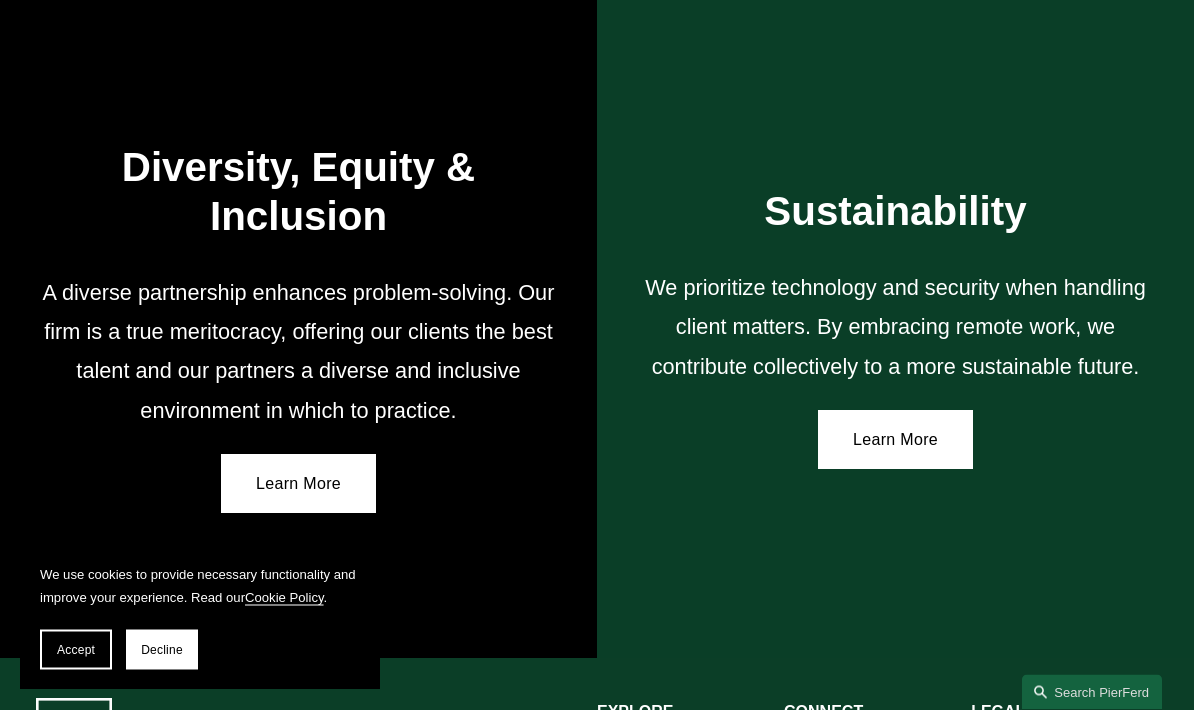 scroll, scrollTop: 2938, scrollLeft: 0, axis: vertical 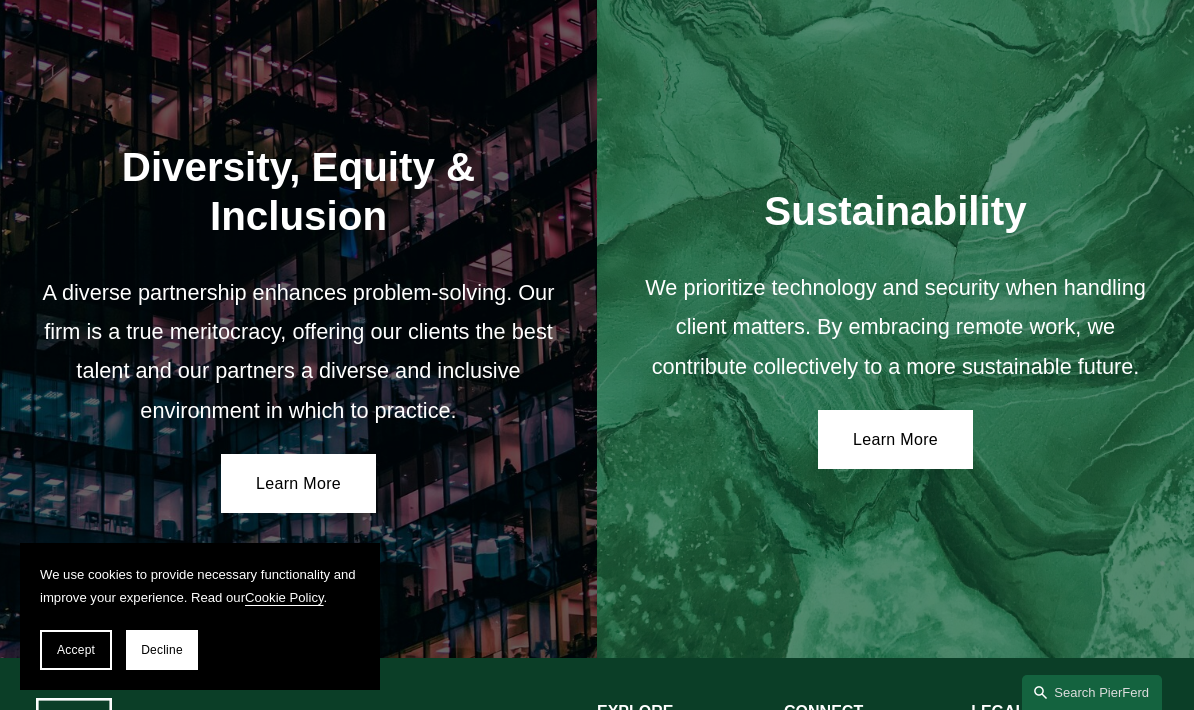 click on "Learn More" at bounding box center [298, 484] 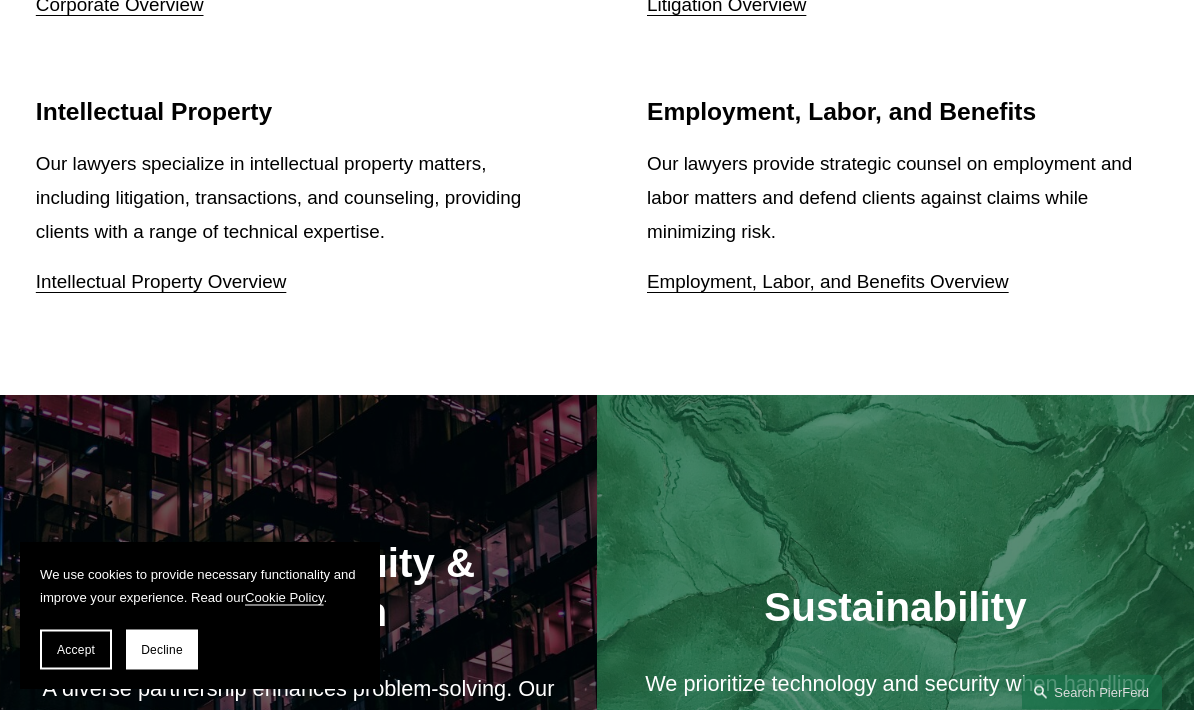 scroll, scrollTop: 2502, scrollLeft: 0, axis: vertical 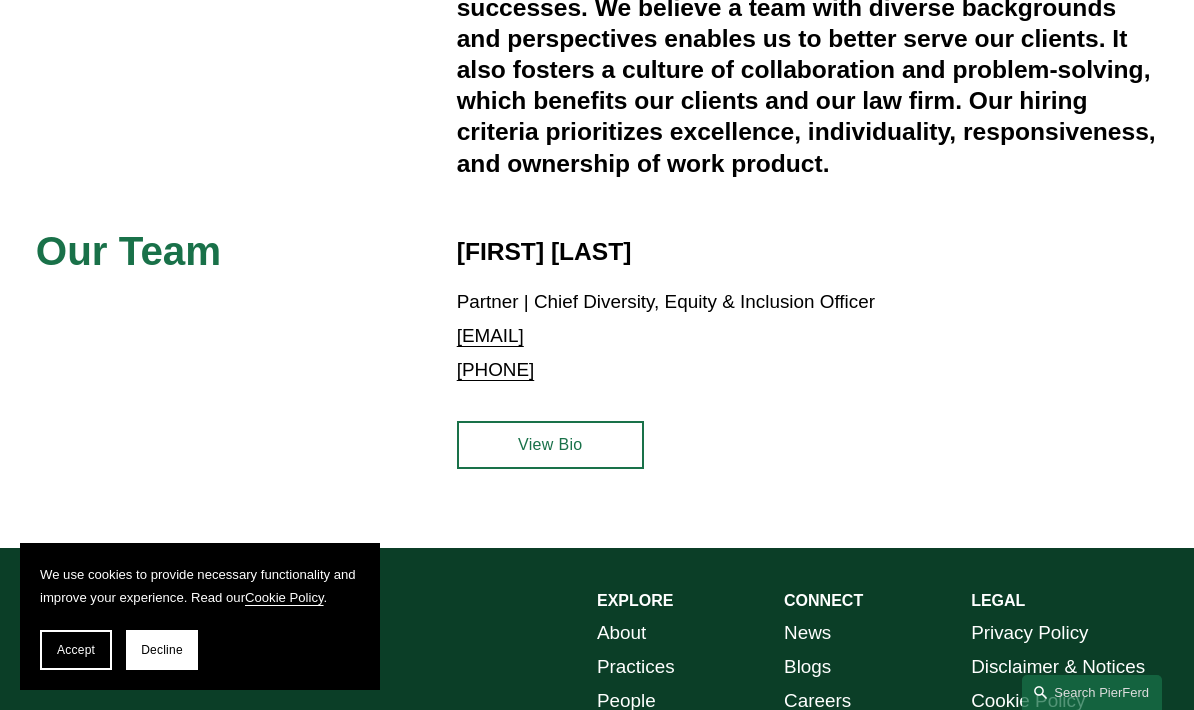 click on "View Bio" at bounding box center [550, 445] 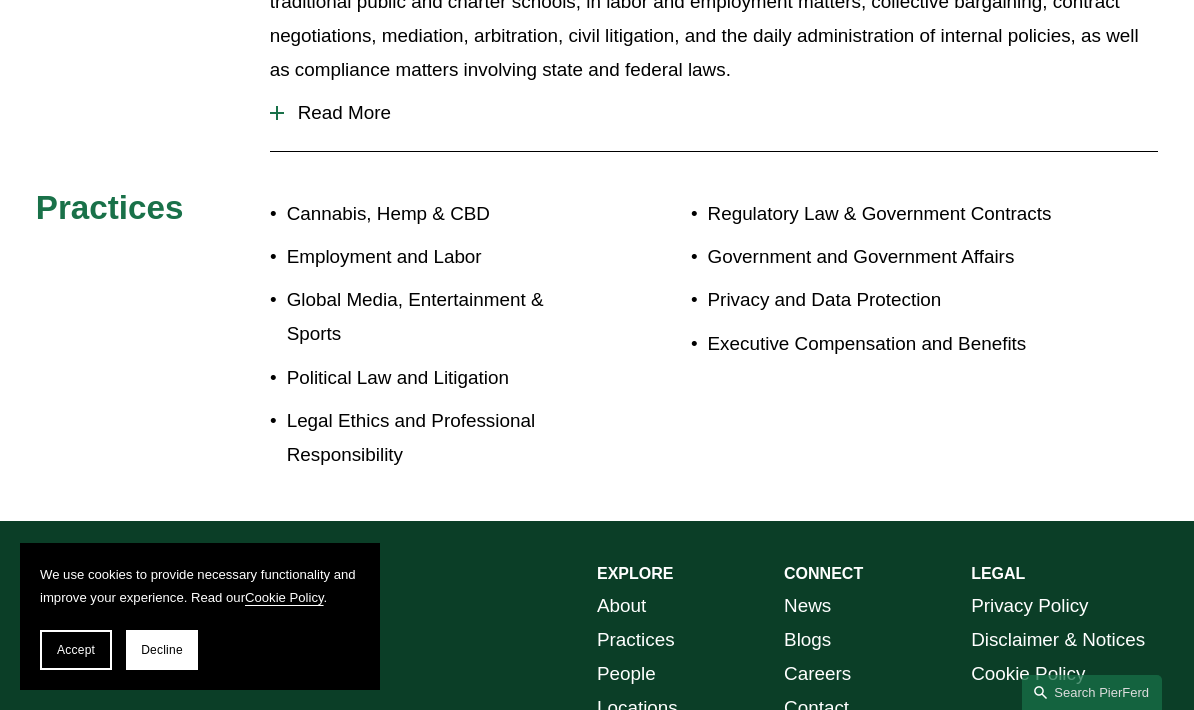 scroll, scrollTop: 961, scrollLeft: 0, axis: vertical 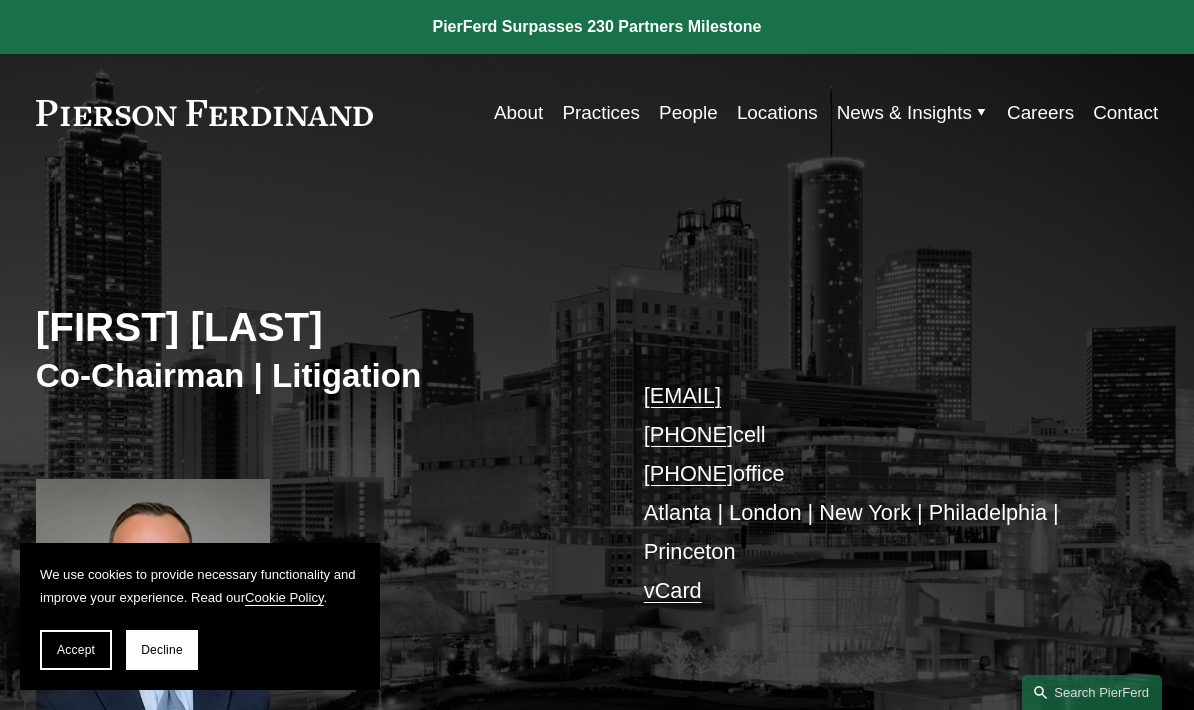 click on "People" at bounding box center (688, 113) 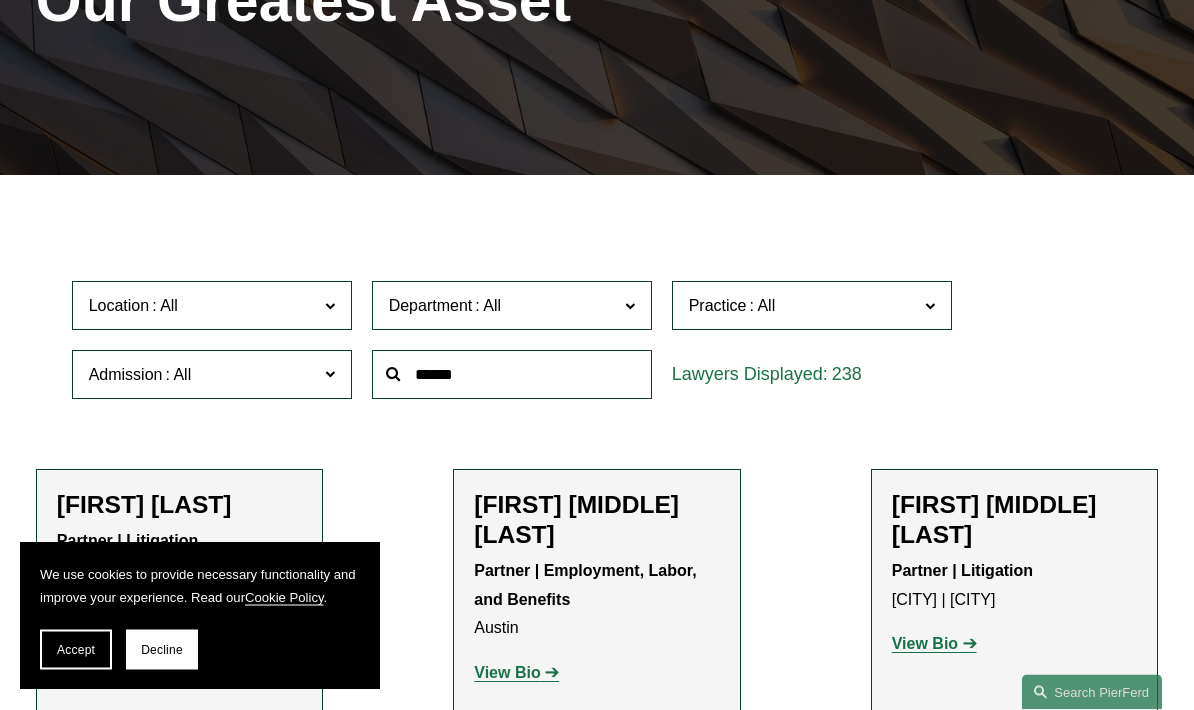 scroll, scrollTop: 314, scrollLeft: 0, axis: vertical 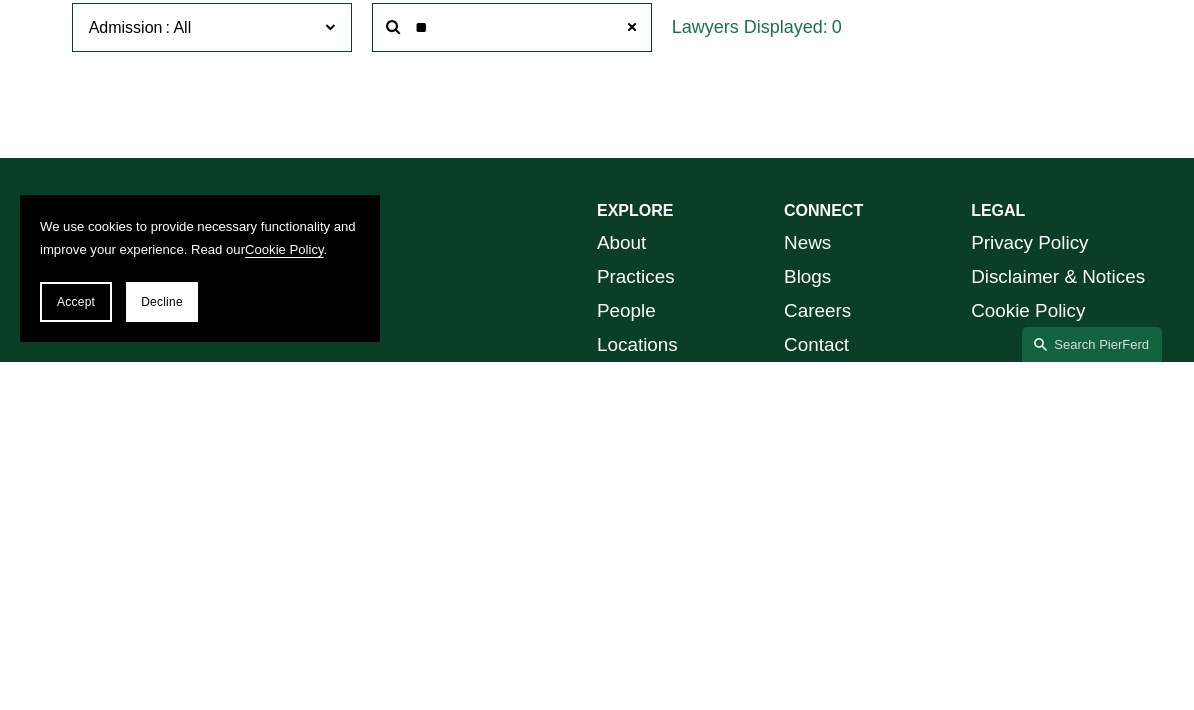 type on "*" 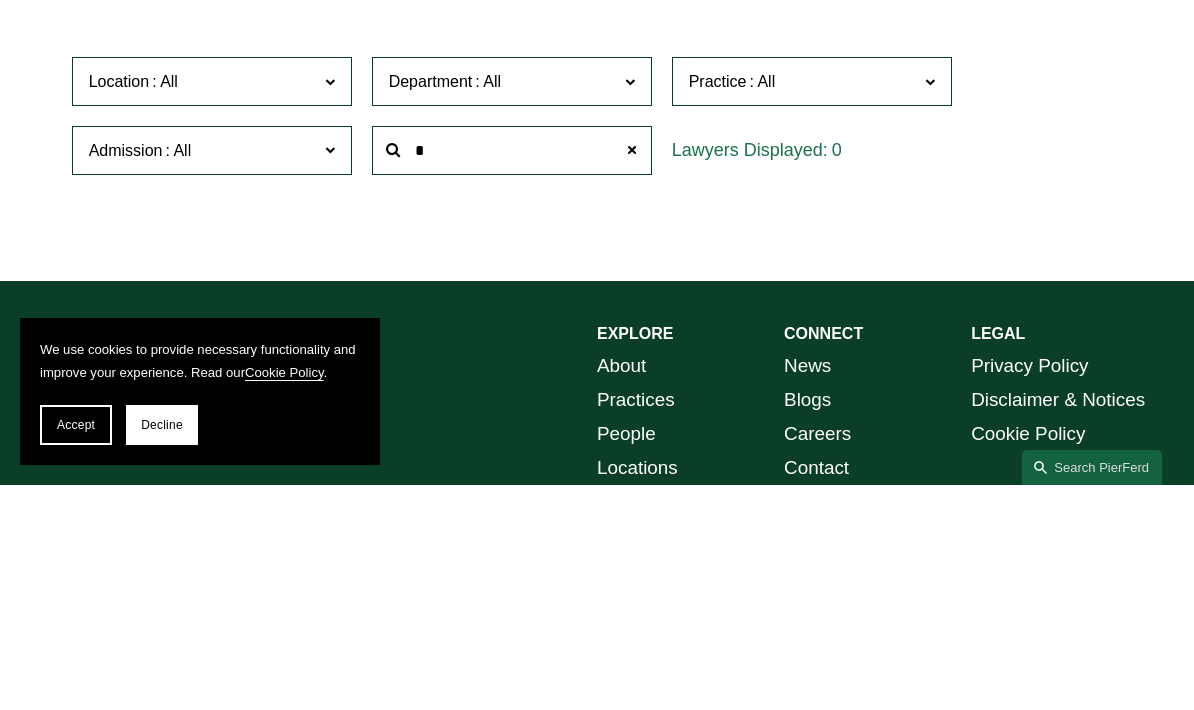 type on "*" 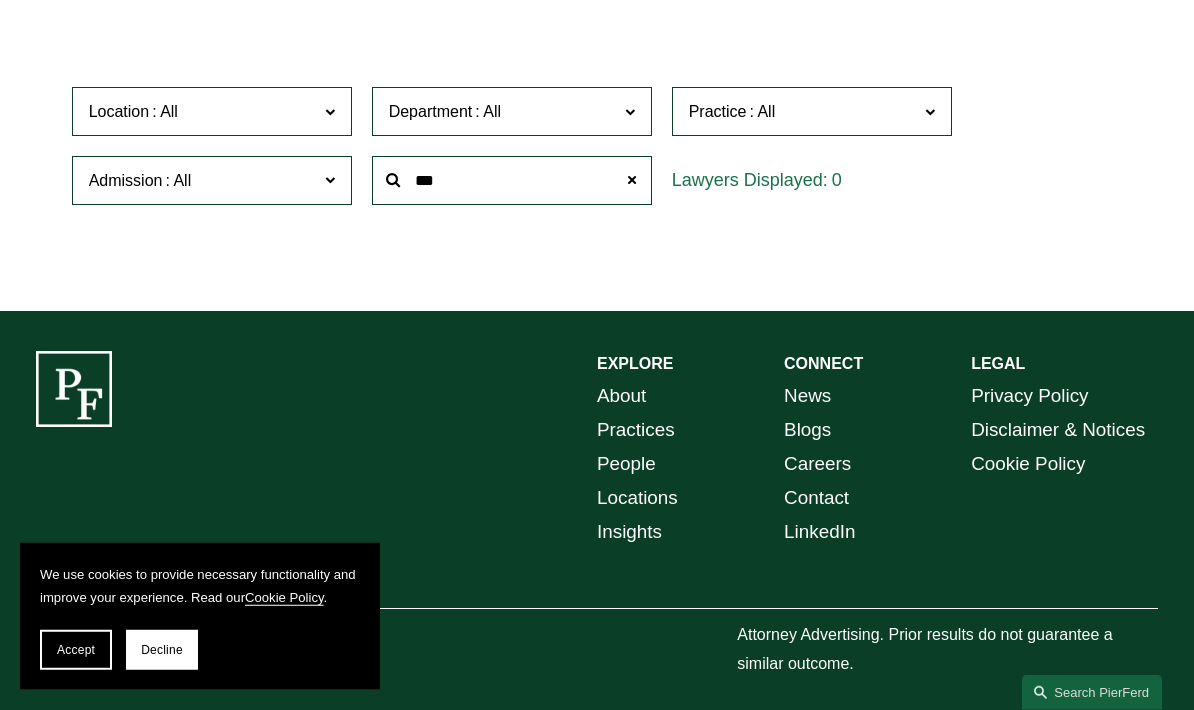 scroll, scrollTop: 486, scrollLeft: 0, axis: vertical 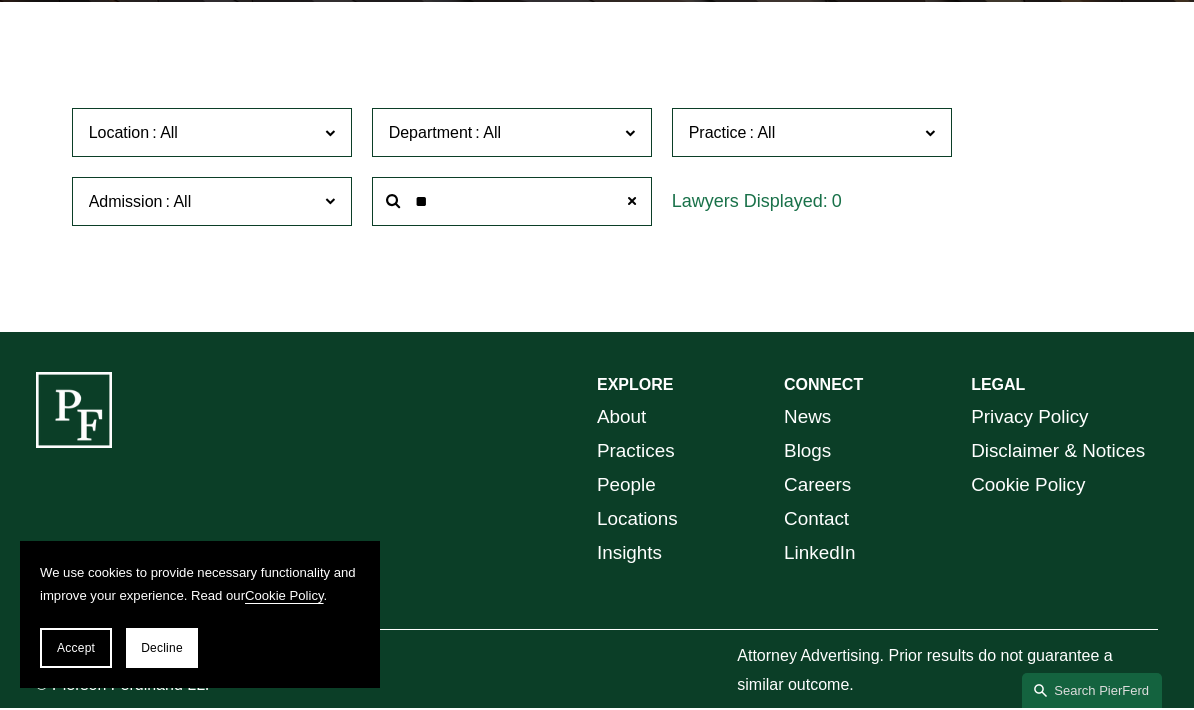 type on "*" 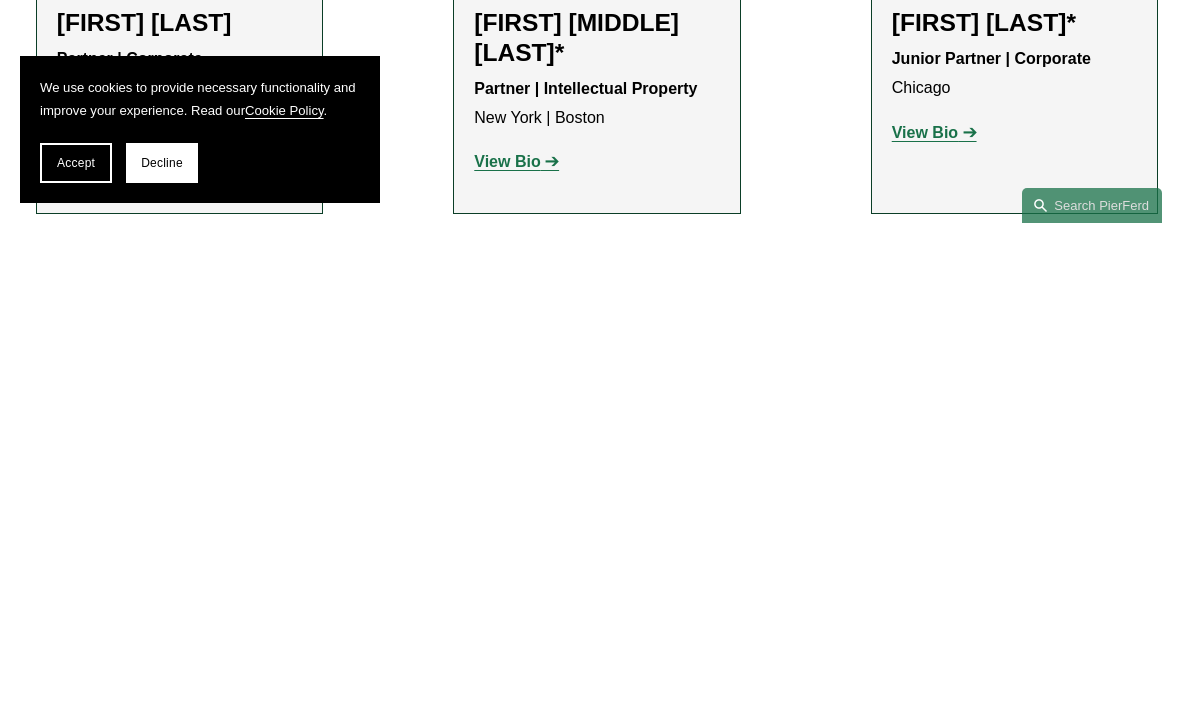 scroll, scrollTop: 661, scrollLeft: 0, axis: vertical 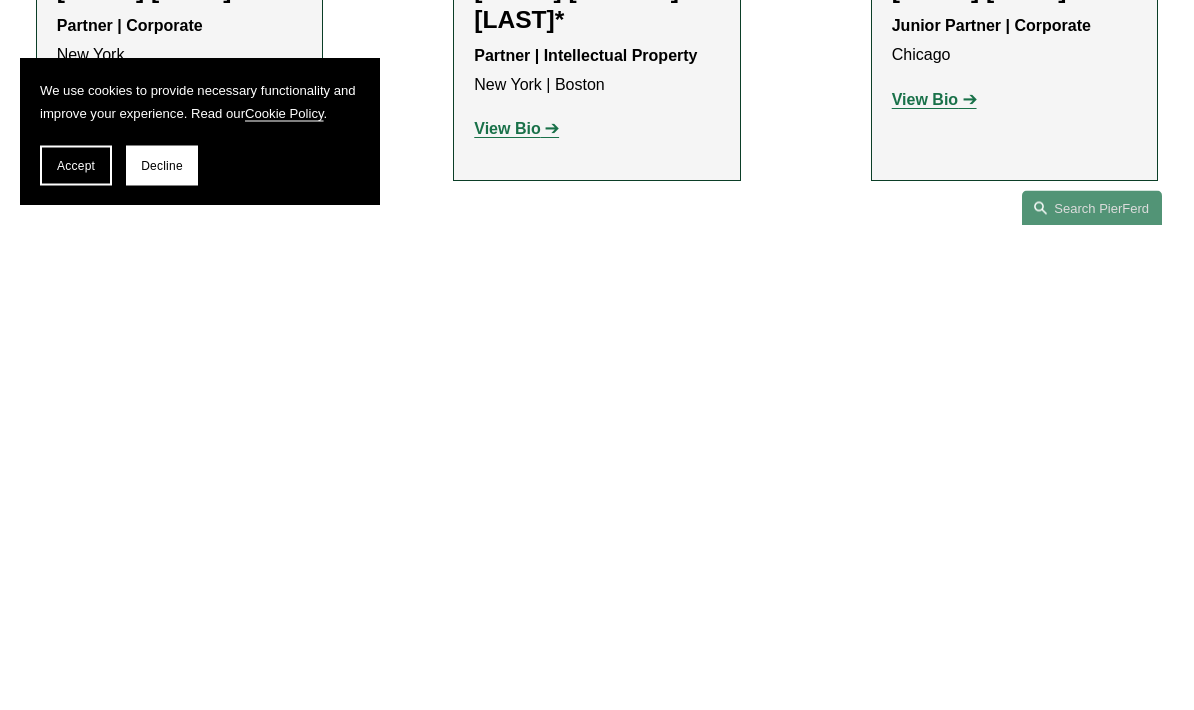 type 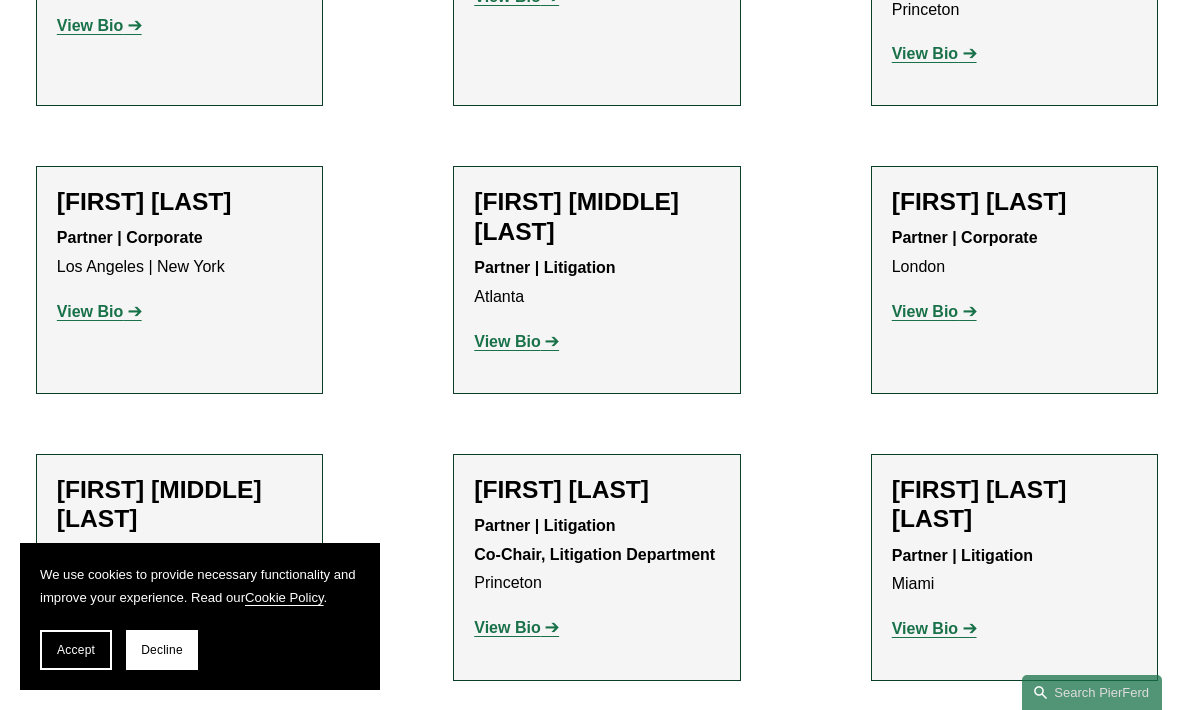 scroll, scrollTop: 16913, scrollLeft: 0, axis: vertical 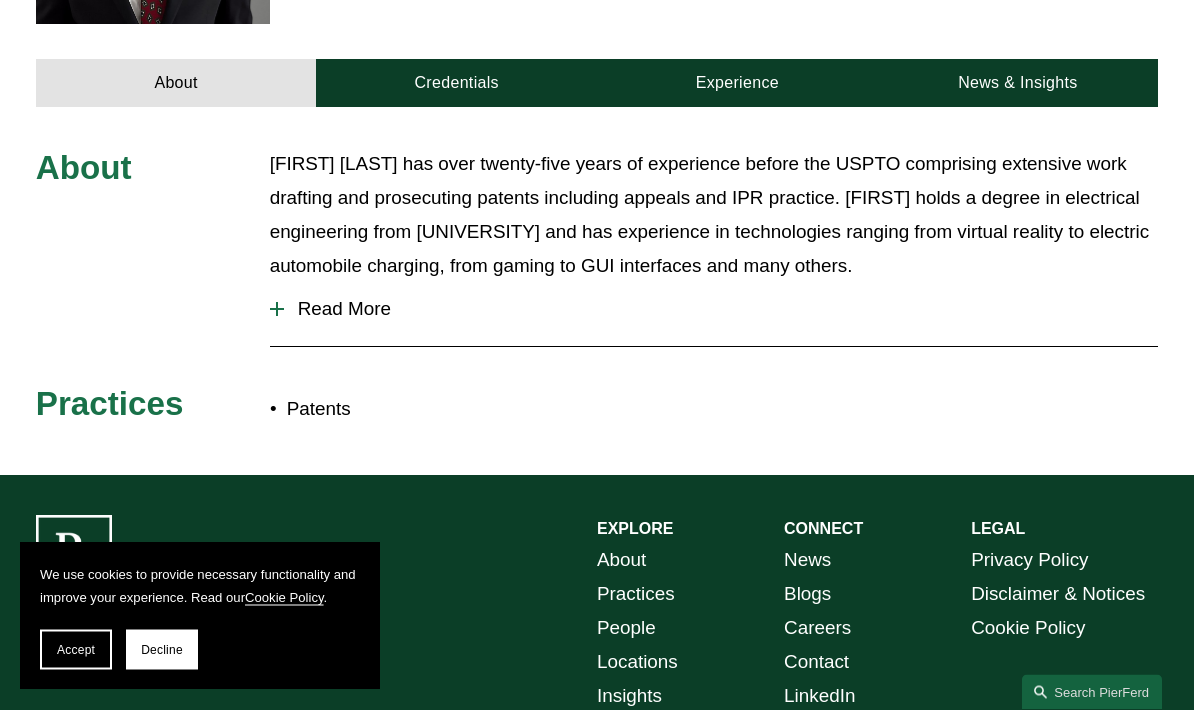 click on "Read More" at bounding box center [721, 310] 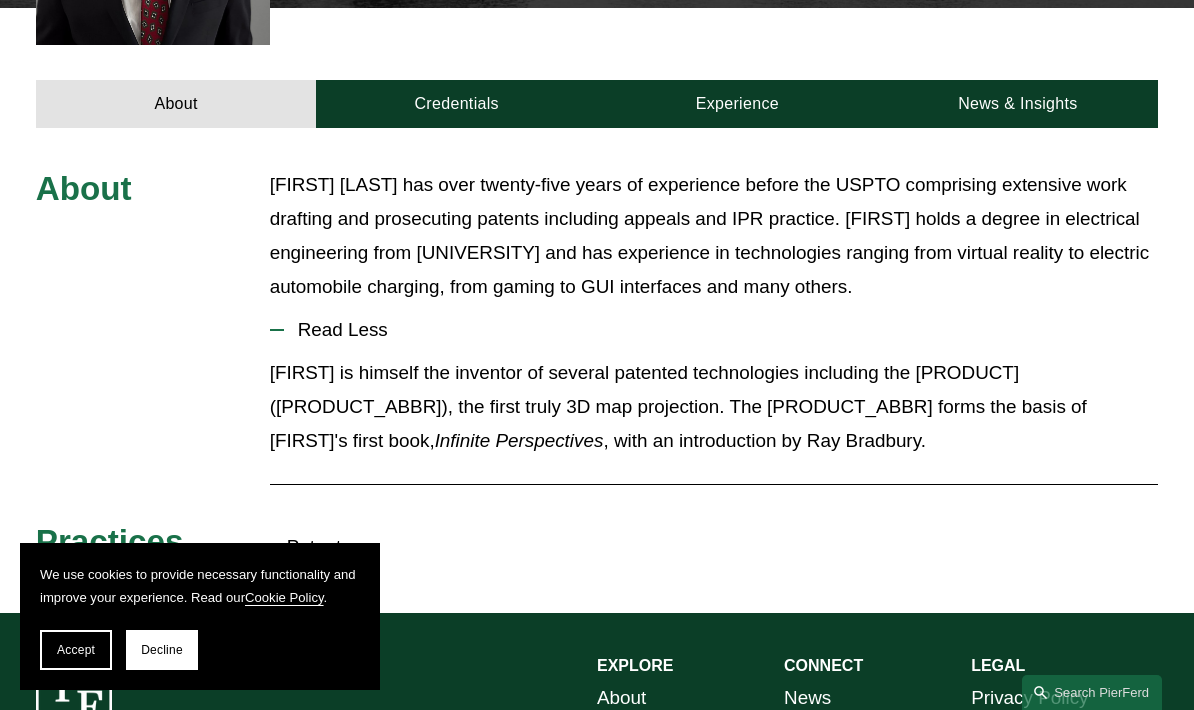 scroll, scrollTop: 688, scrollLeft: 0, axis: vertical 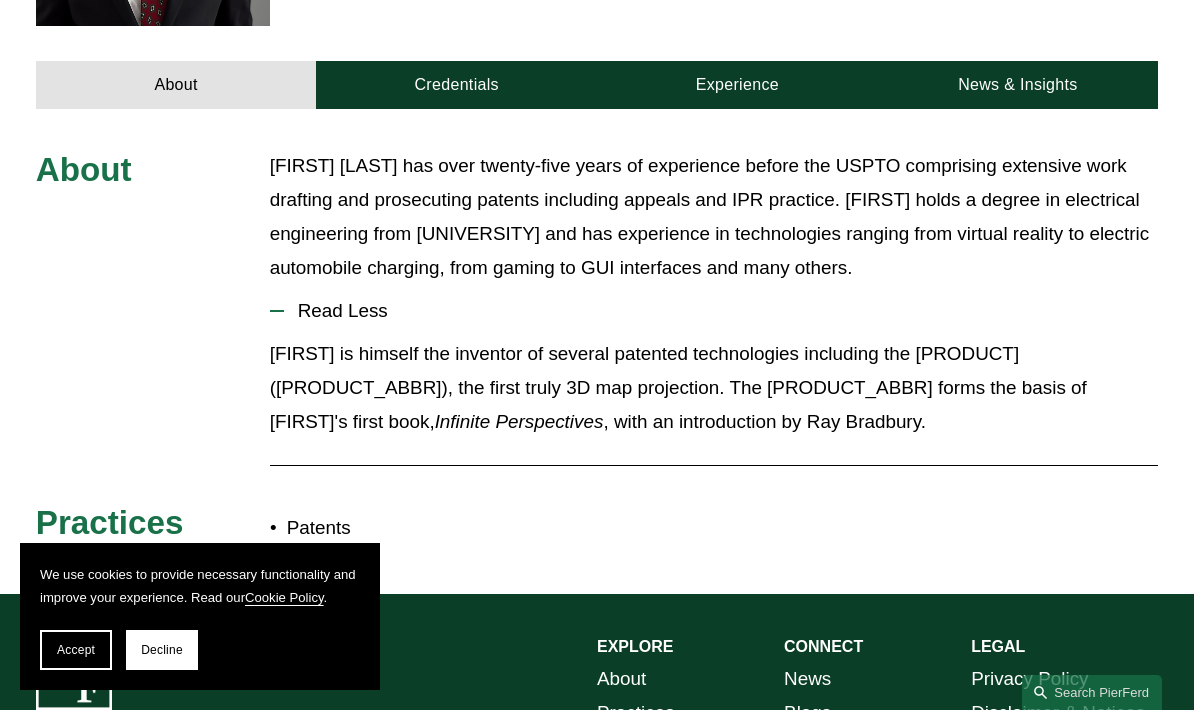 click on "Credentials" at bounding box center [456, 85] 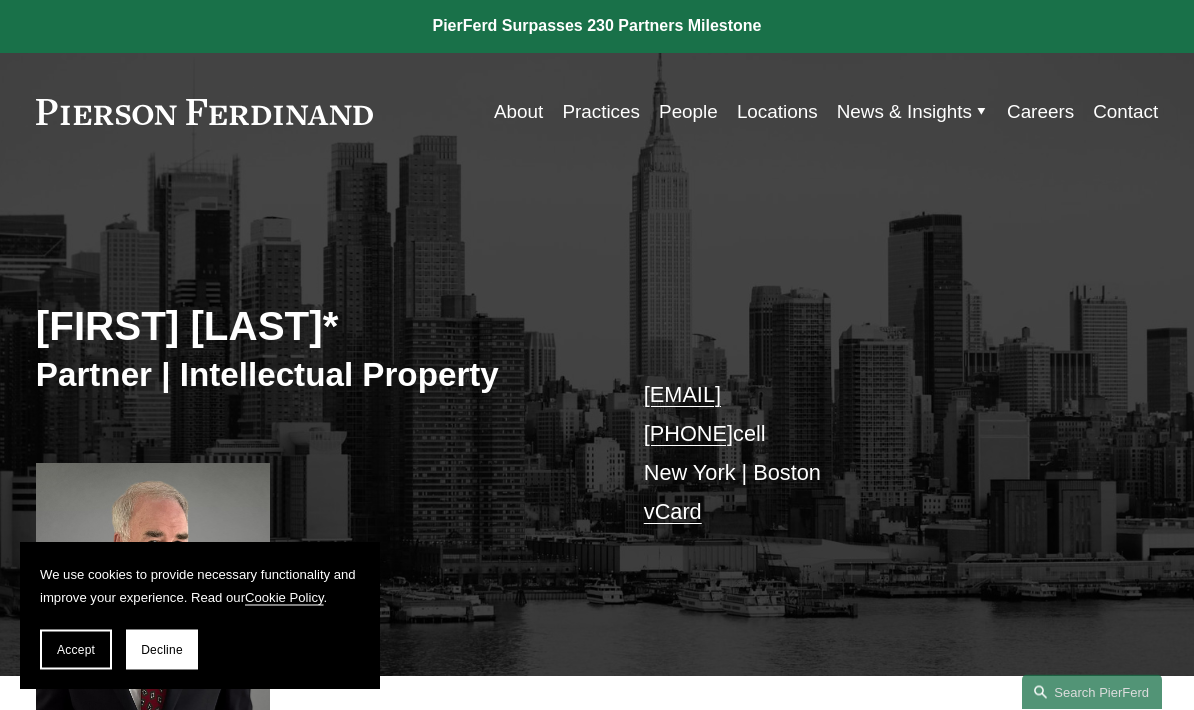 scroll, scrollTop: 0, scrollLeft: 0, axis: both 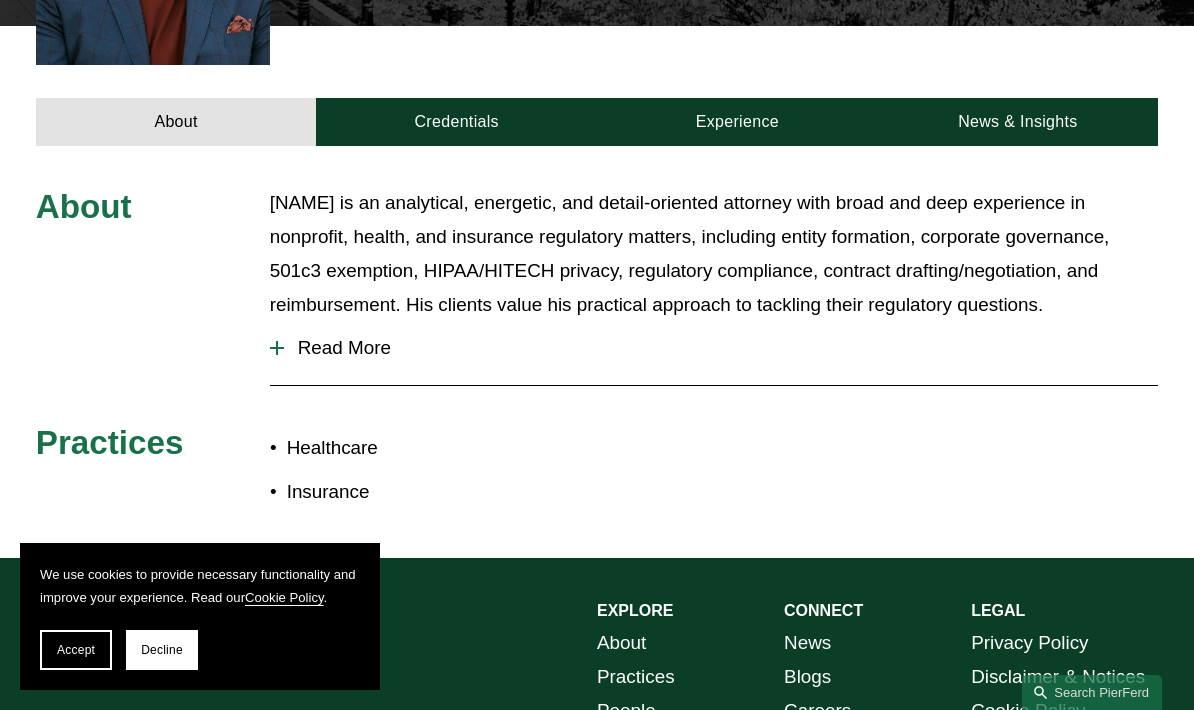 click on "Credentials" at bounding box center (456, 122) 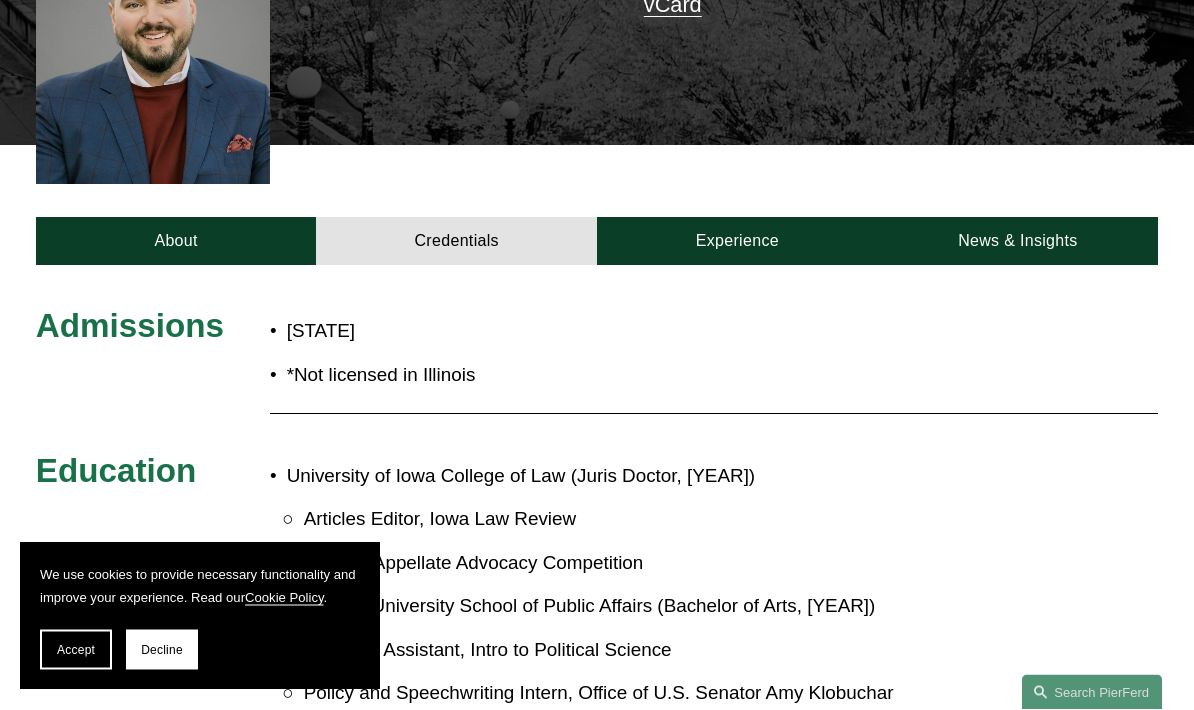 scroll, scrollTop: 528, scrollLeft: 0, axis: vertical 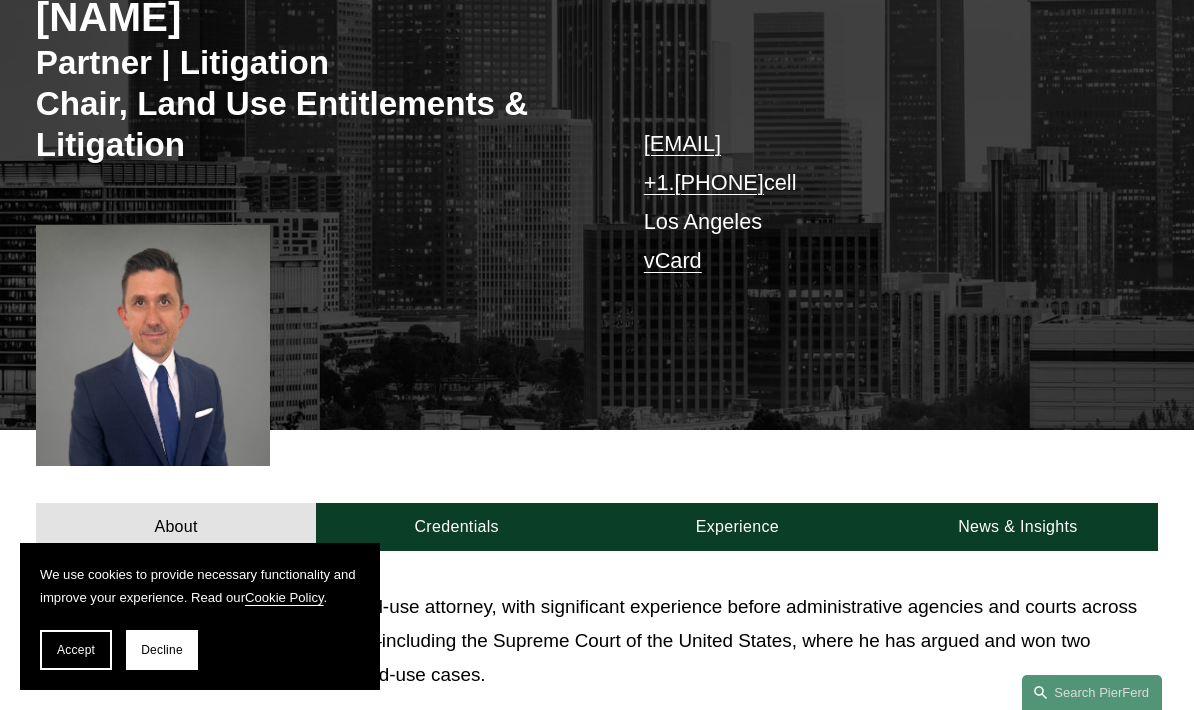 click on "Credentials" at bounding box center (456, 527) 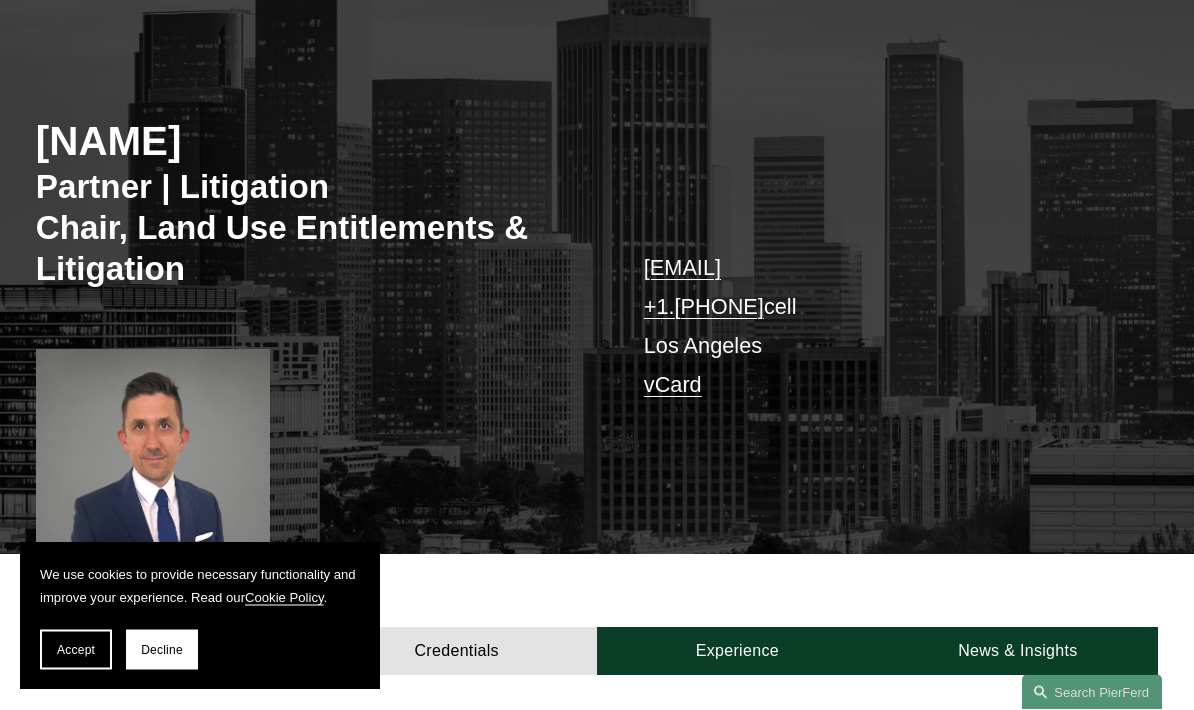 scroll, scrollTop: 134, scrollLeft: 0, axis: vertical 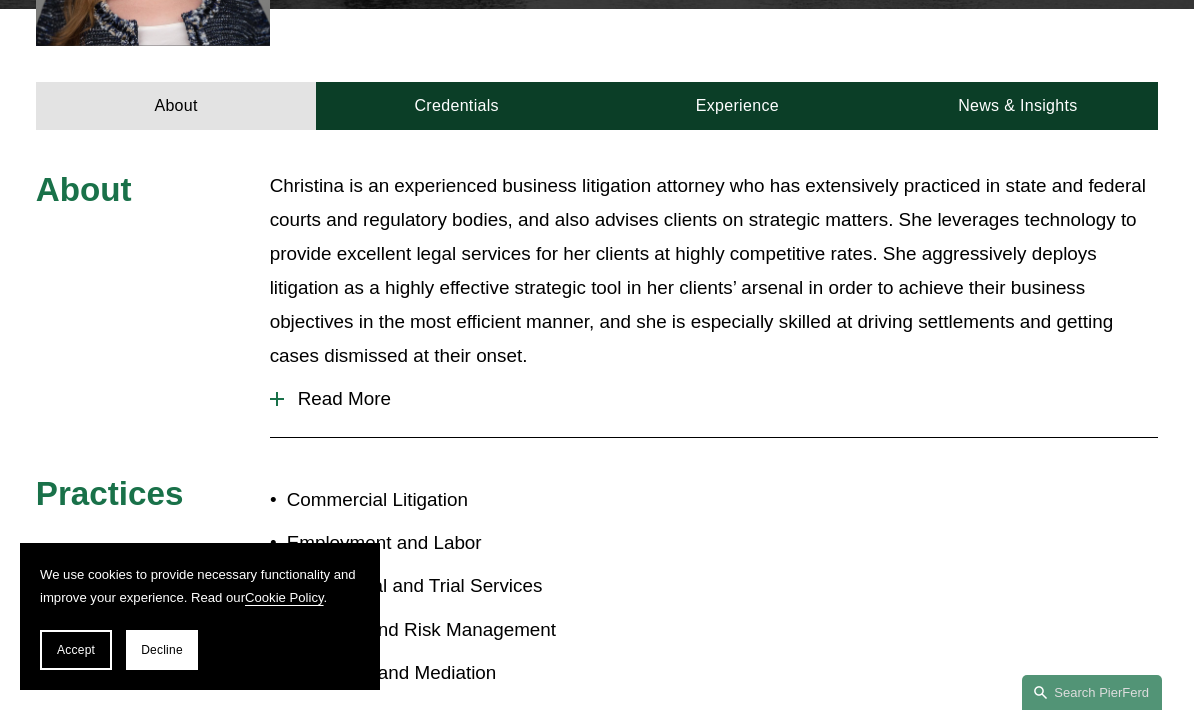 click on "Credentials" at bounding box center (456, 106) 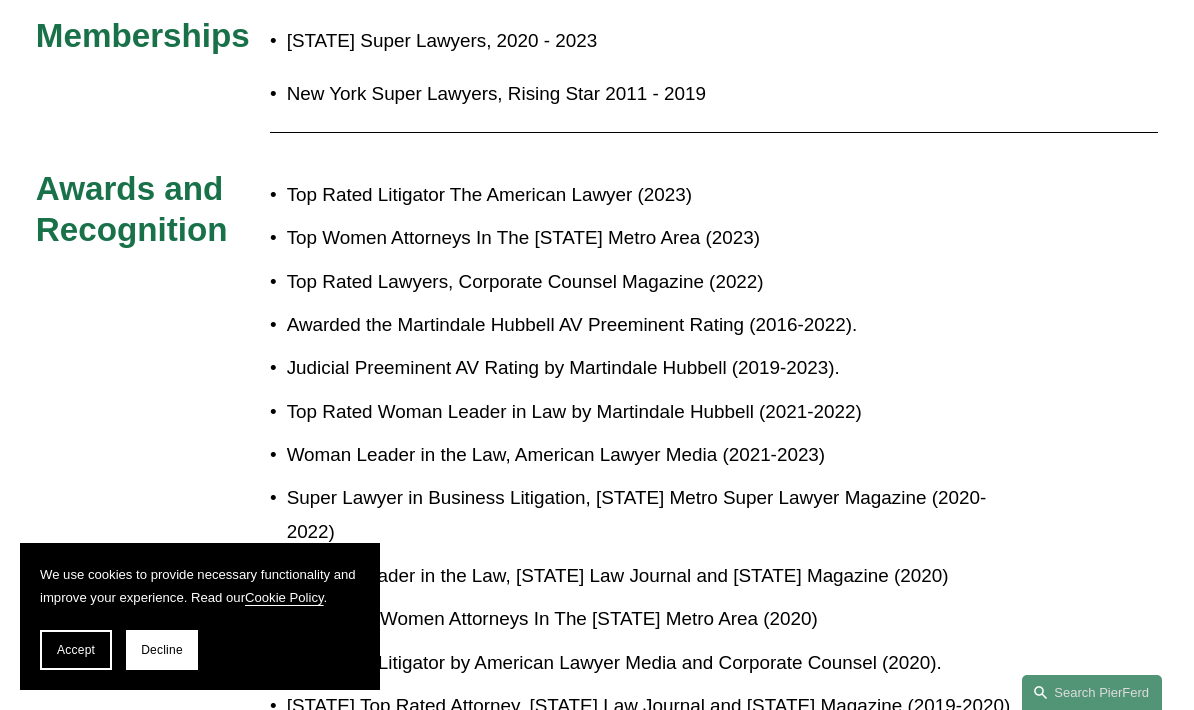 scroll, scrollTop: 1061, scrollLeft: 0, axis: vertical 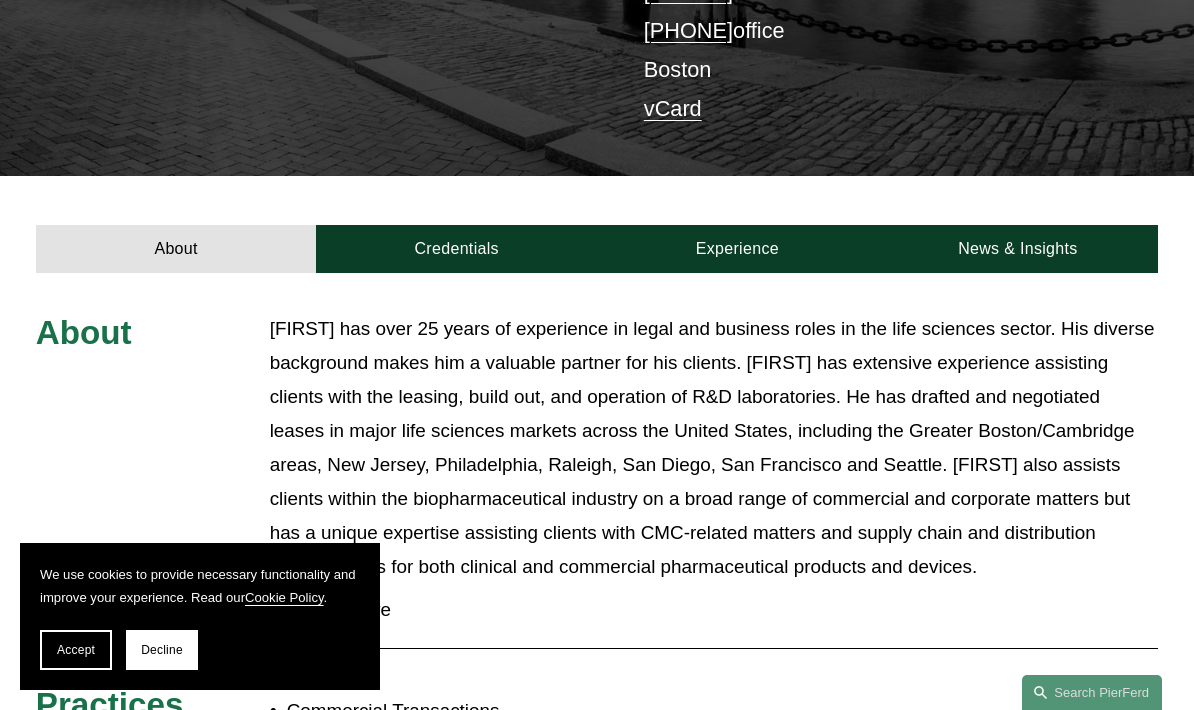 click on "Credentials" at bounding box center (456, 249) 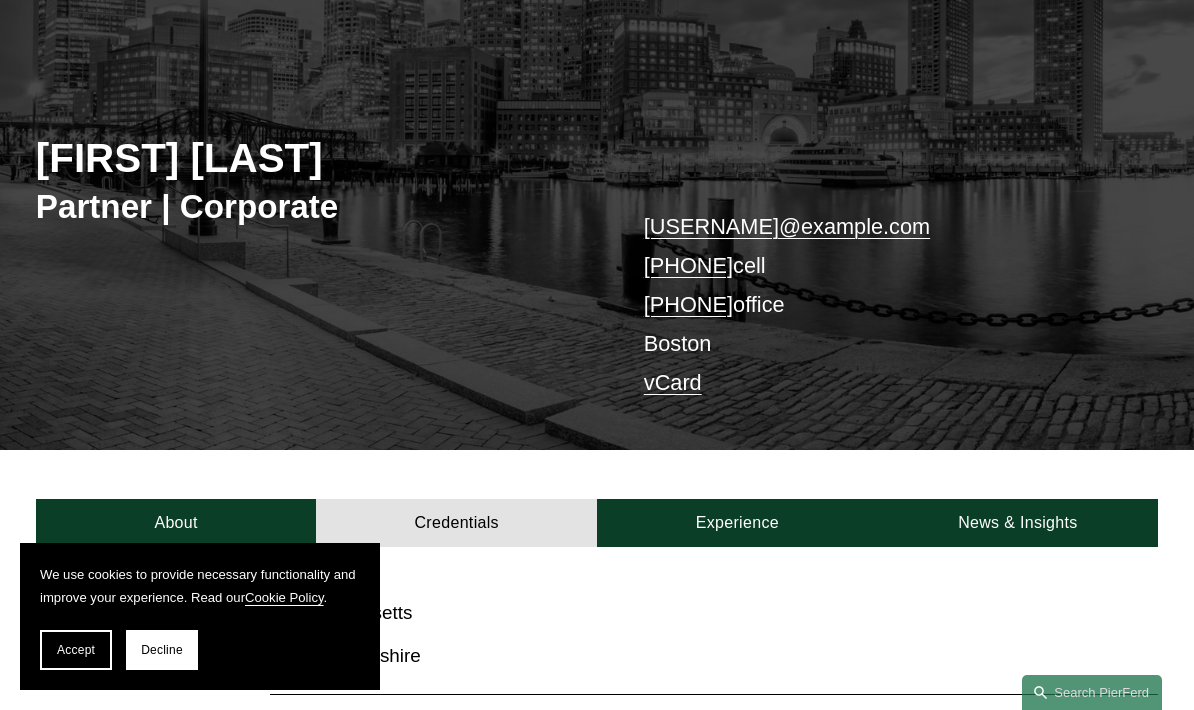 scroll, scrollTop: 150, scrollLeft: 0, axis: vertical 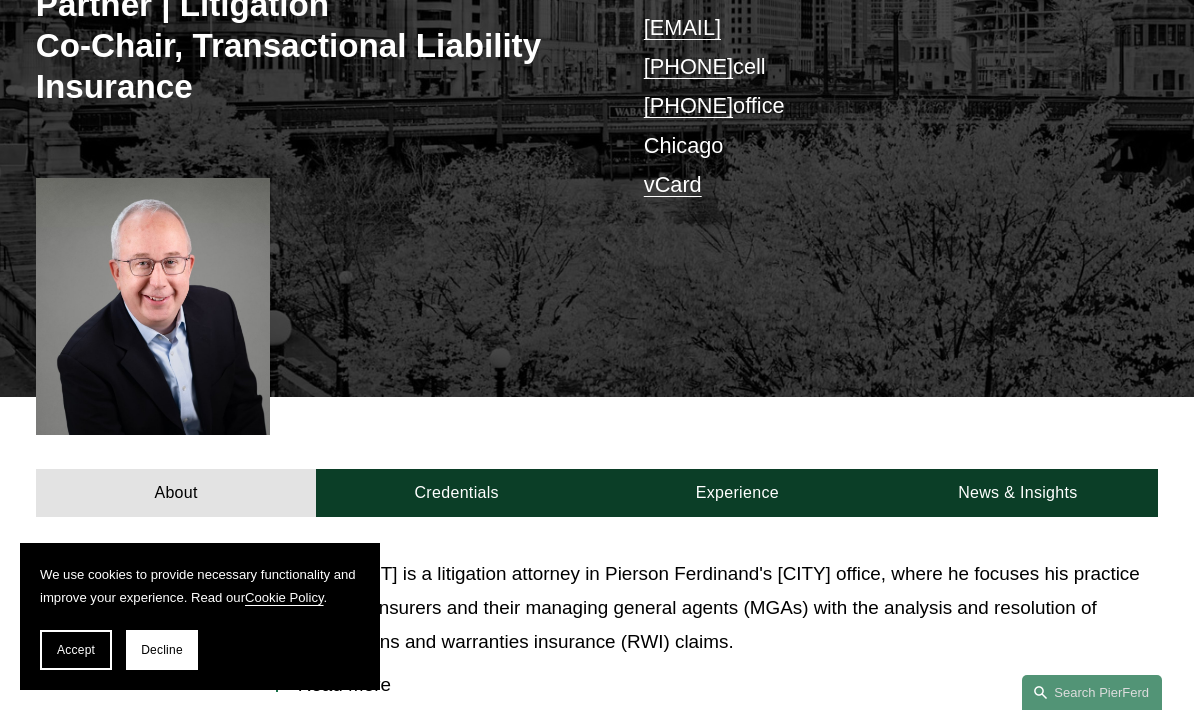 click on "Credentials" at bounding box center [456, 493] 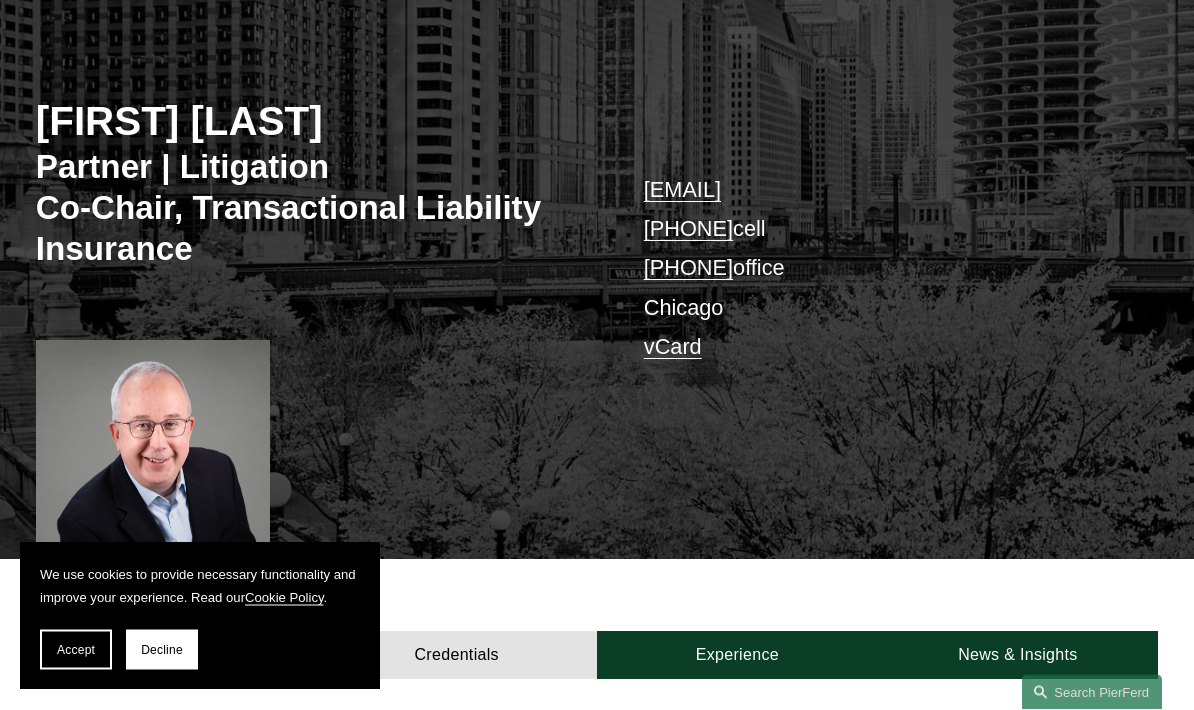 scroll, scrollTop: 0, scrollLeft: 0, axis: both 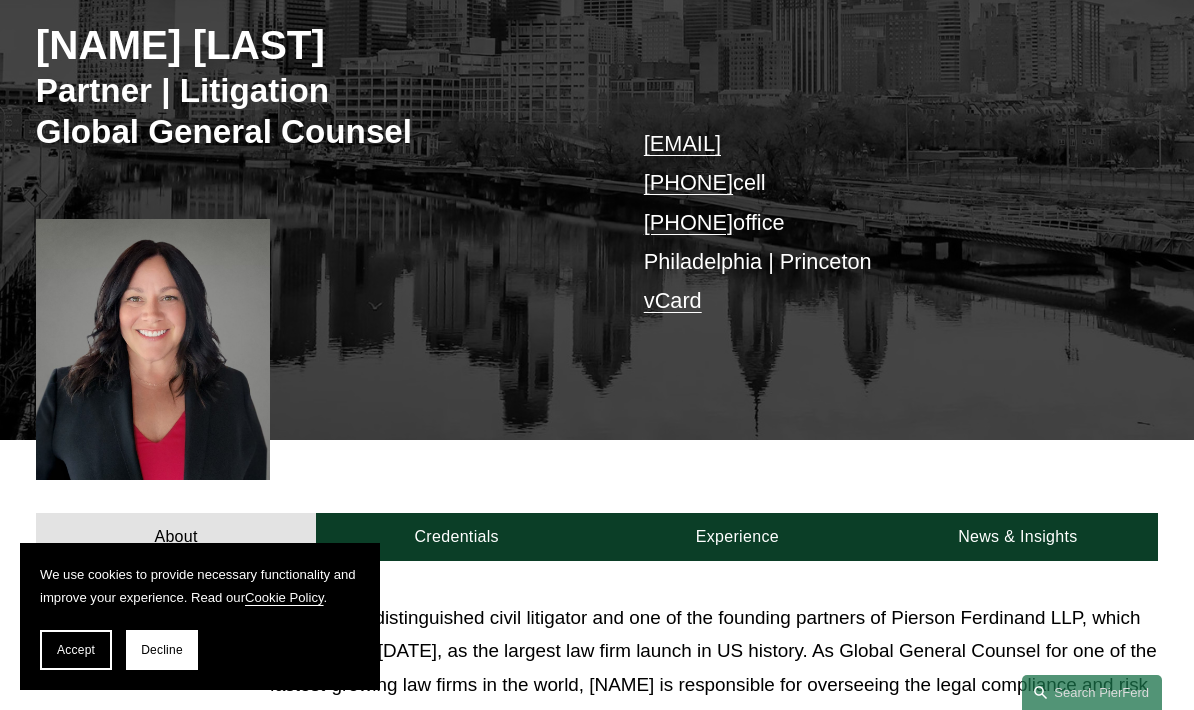 click on "Credentials" at bounding box center (456, 537) 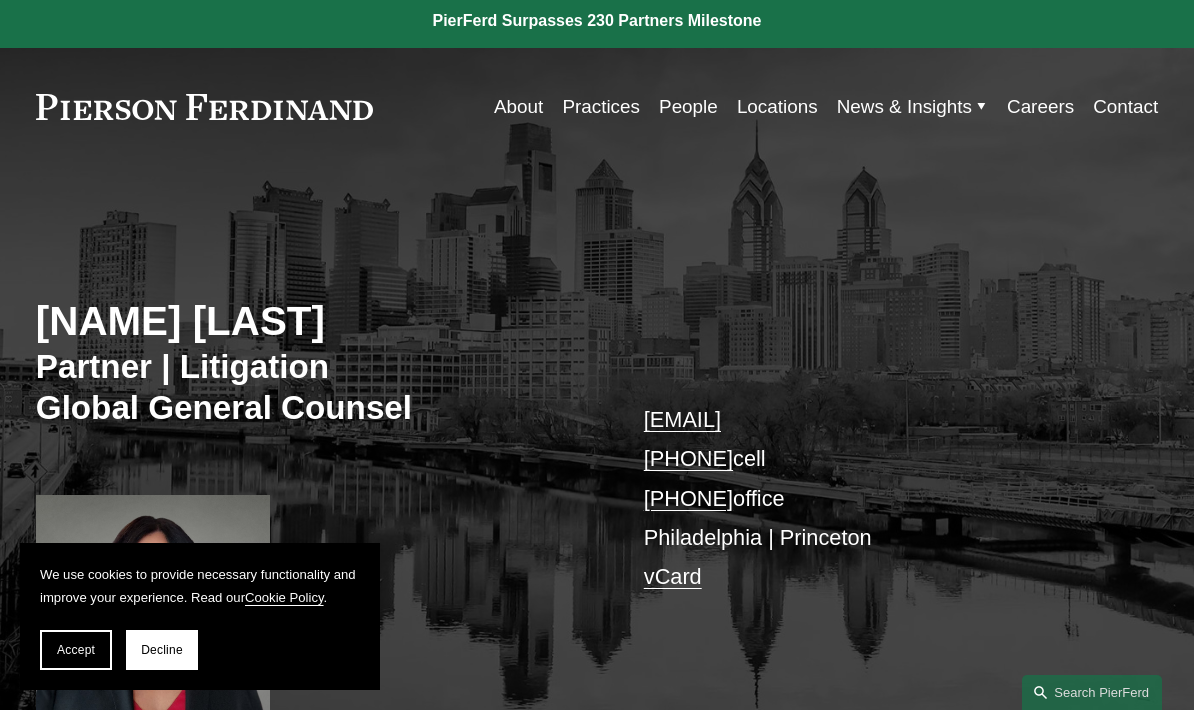 scroll, scrollTop: 0, scrollLeft: 0, axis: both 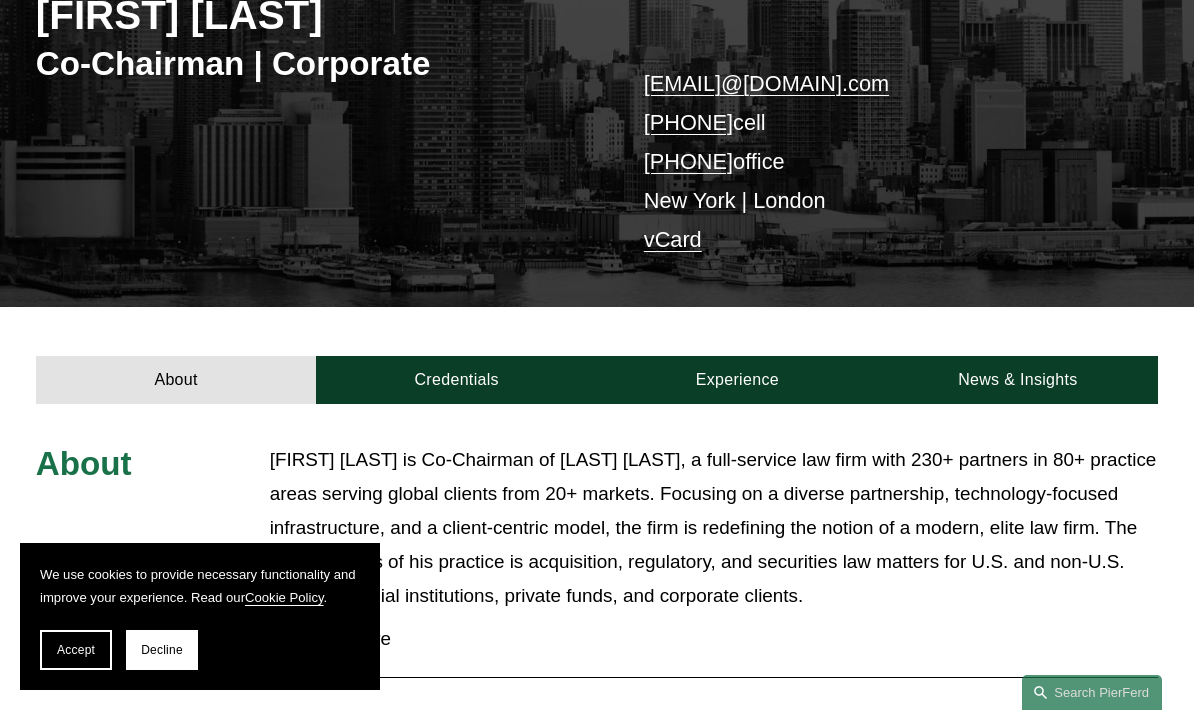 click on "Credentials" at bounding box center [456, 380] 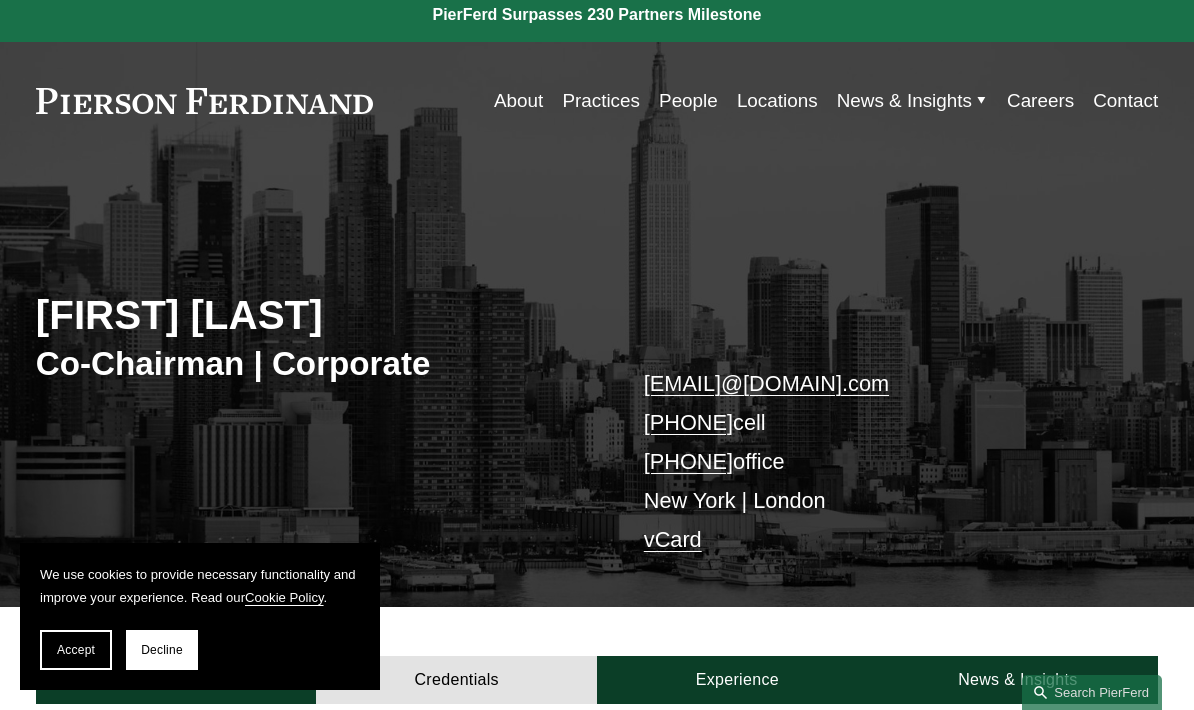 scroll, scrollTop: 0, scrollLeft: 0, axis: both 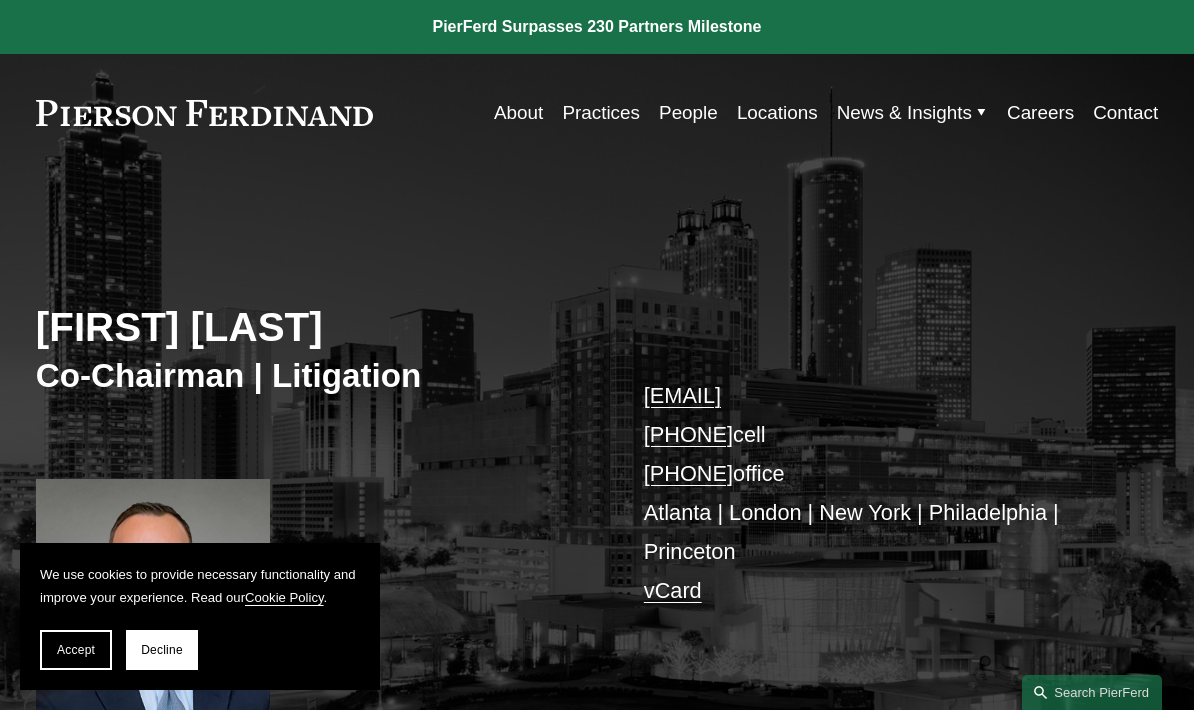 click on "Practices" at bounding box center [601, 113] 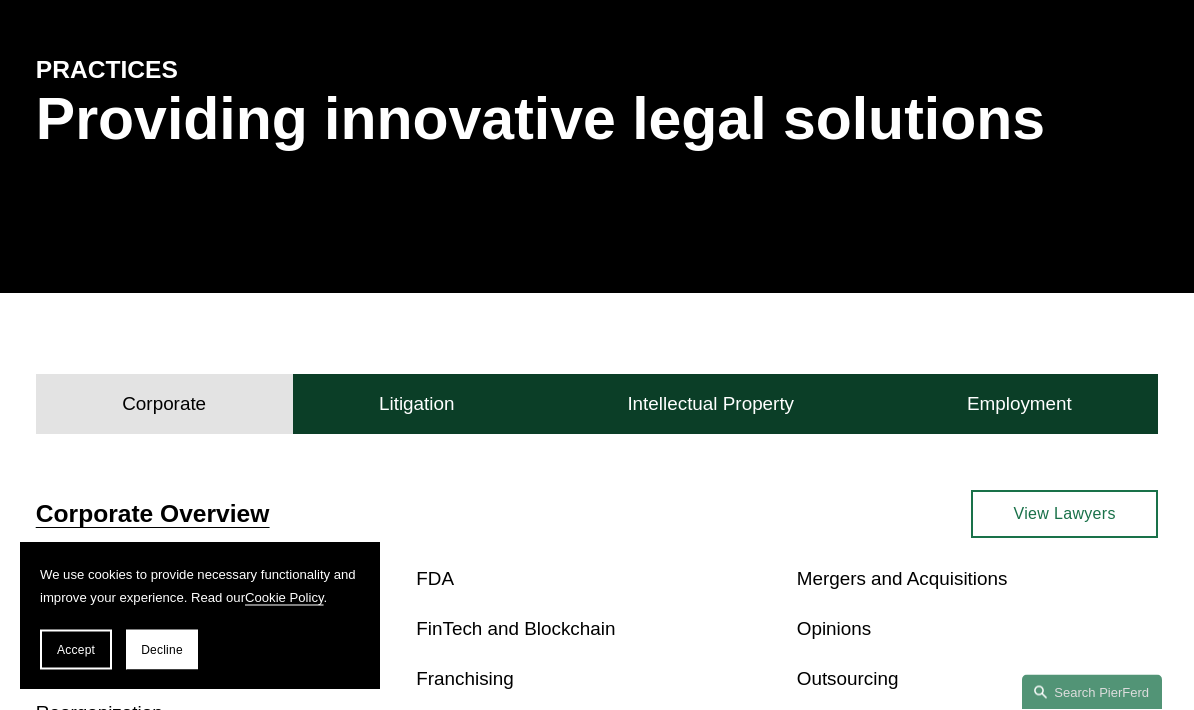 scroll, scrollTop: 202, scrollLeft: 0, axis: vertical 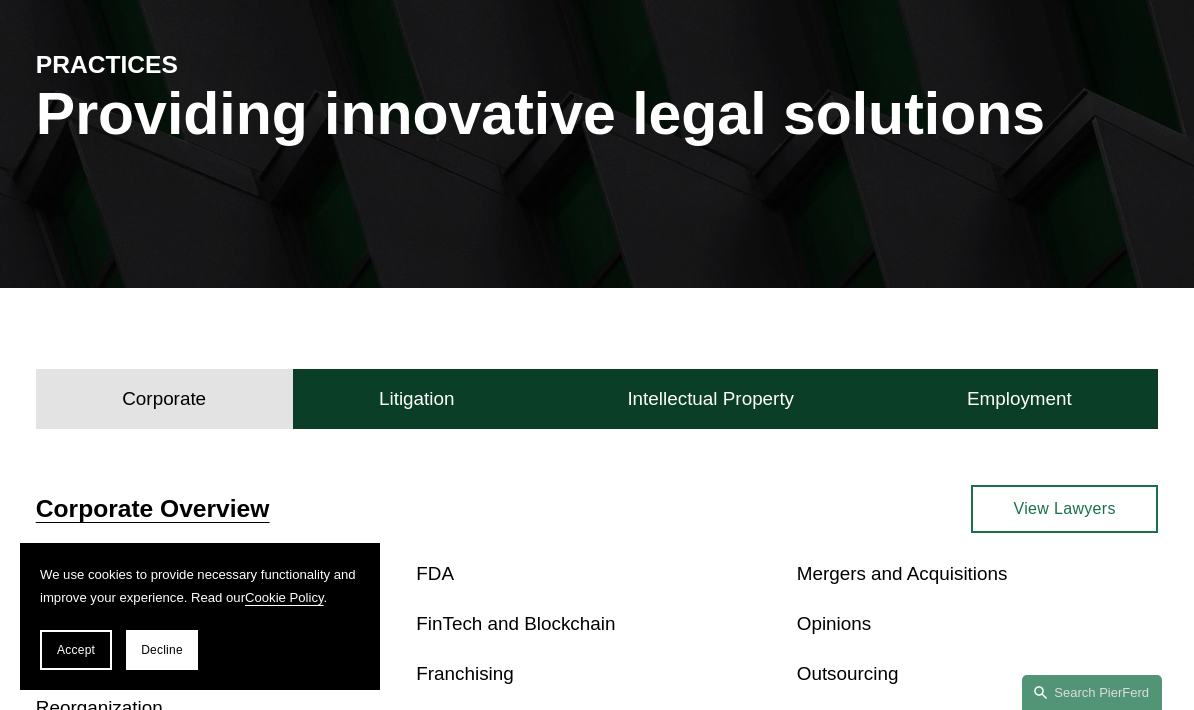 click on "Intellectual Property" at bounding box center [710, 399] 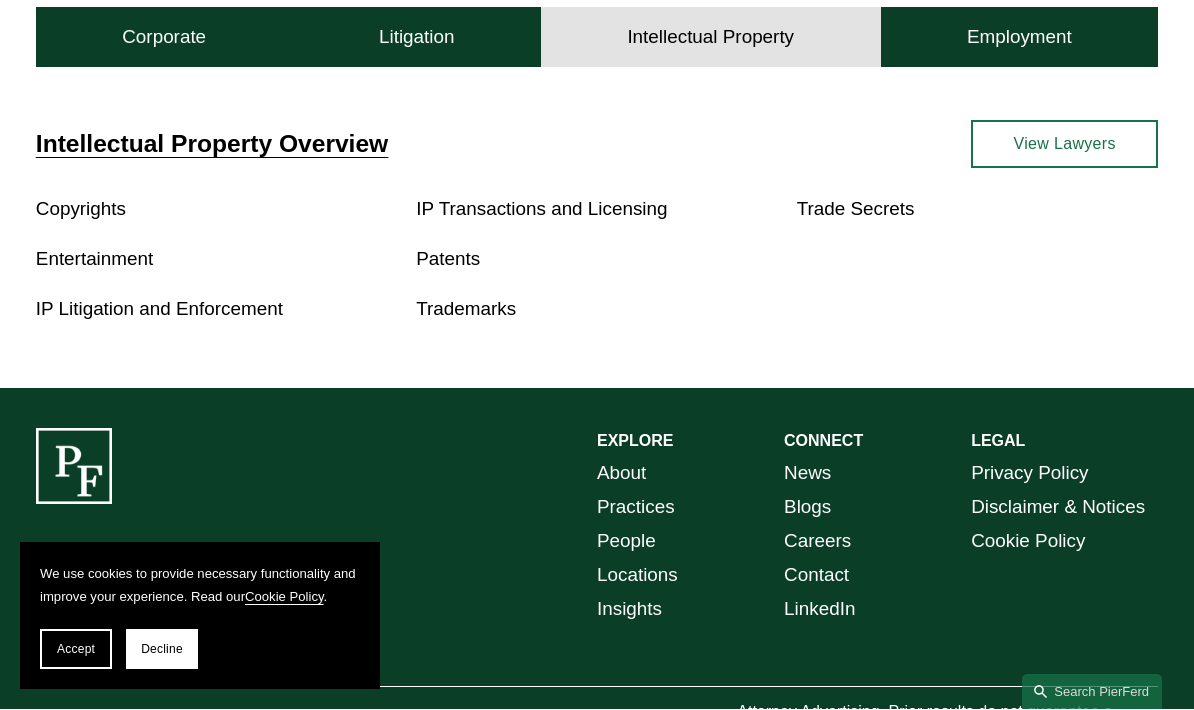 scroll, scrollTop: 565, scrollLeft: 0, axis: vertical 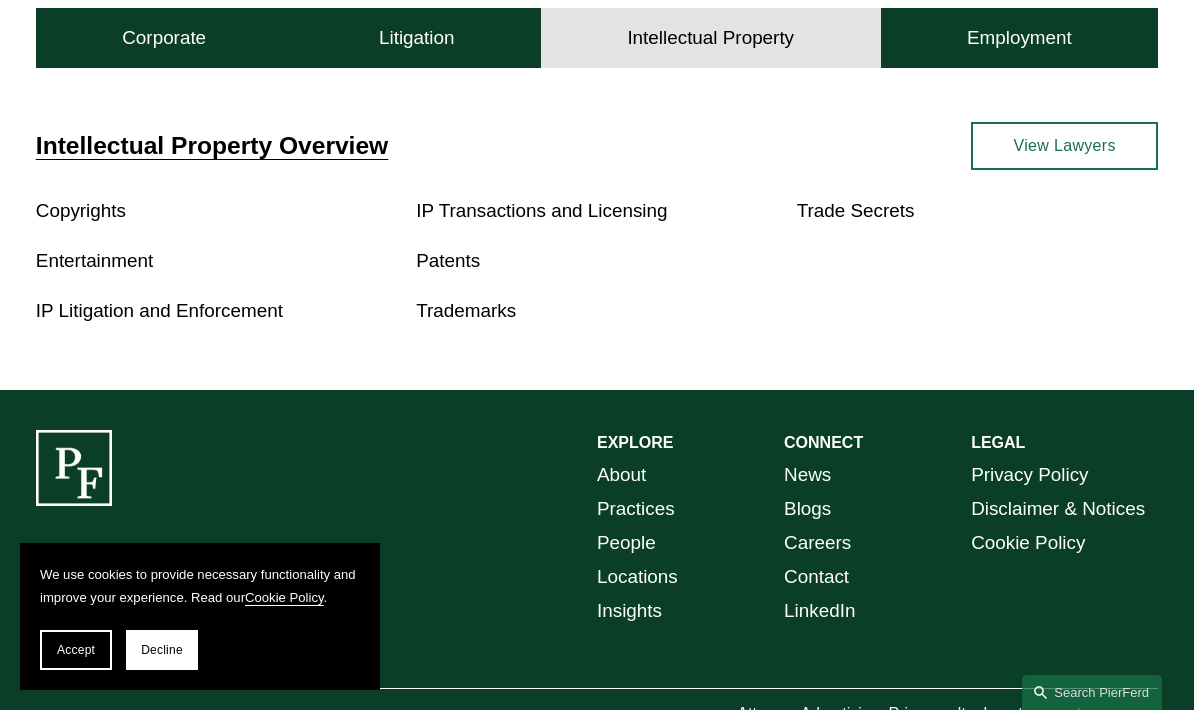 click on "Intellectual Property Overview
Copyrights Entertainment IP Litigation and Enforcement IP Transactions and Licensing Patents Trademarks Trade Secrets
View Lawyers" at bounding box center (597, 225) 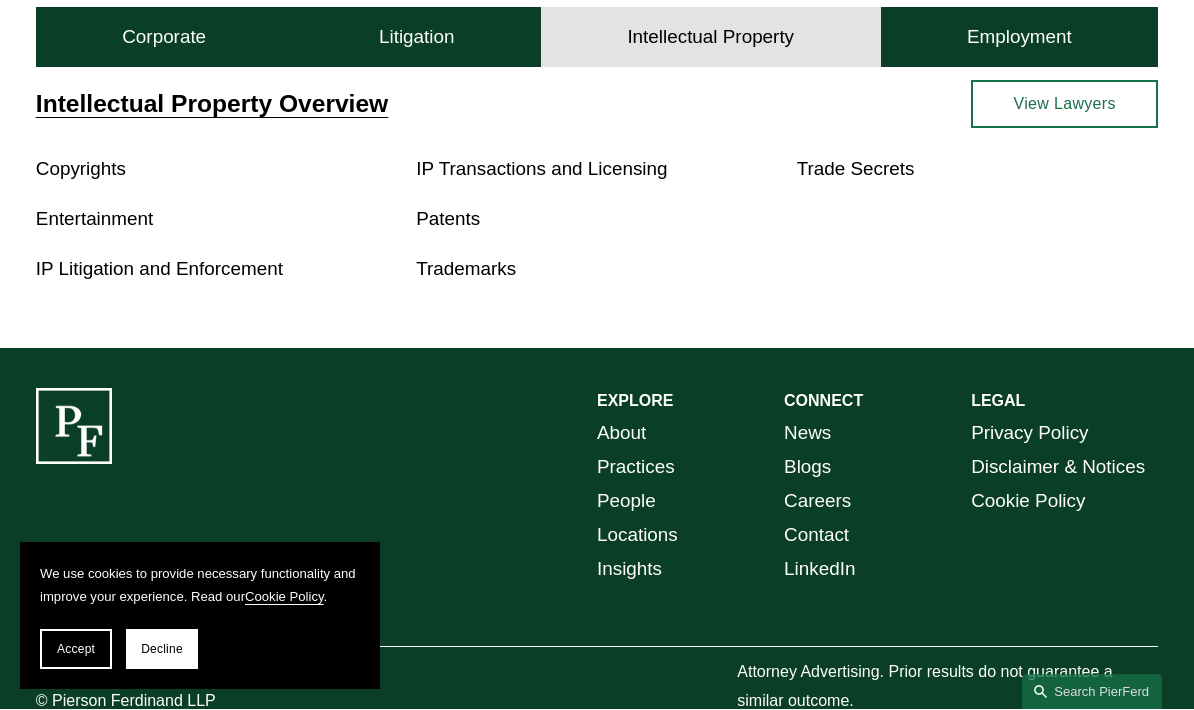 scroll, scrollTop: 565, scrollLeft: 0, axis: vertical 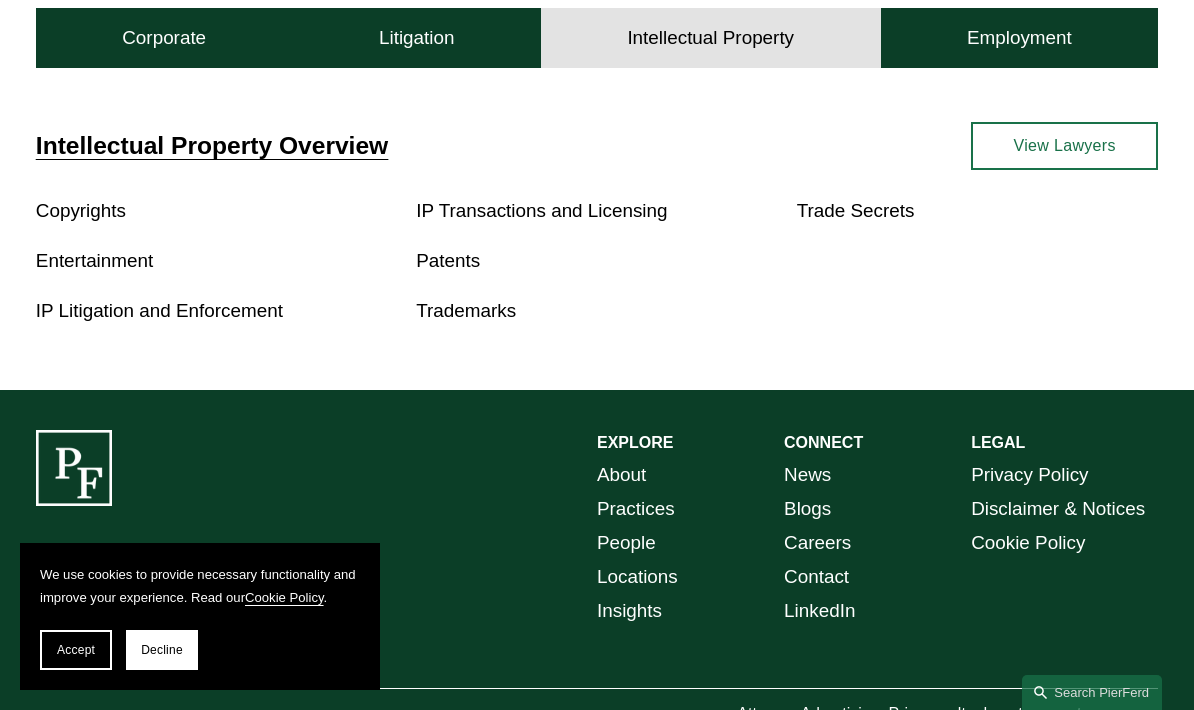 click on "Practices" at bounding box center [636, 509] 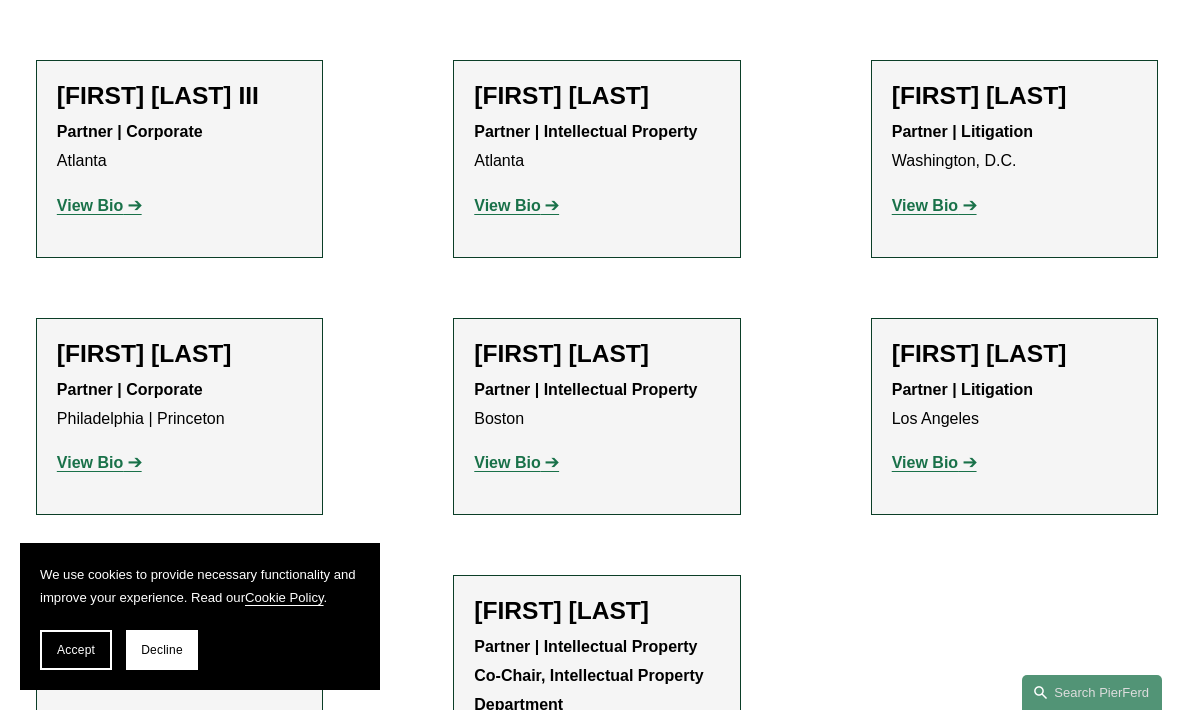 scroll, scrollTop: 2611, scrollLeft: 0, axis: vertical 